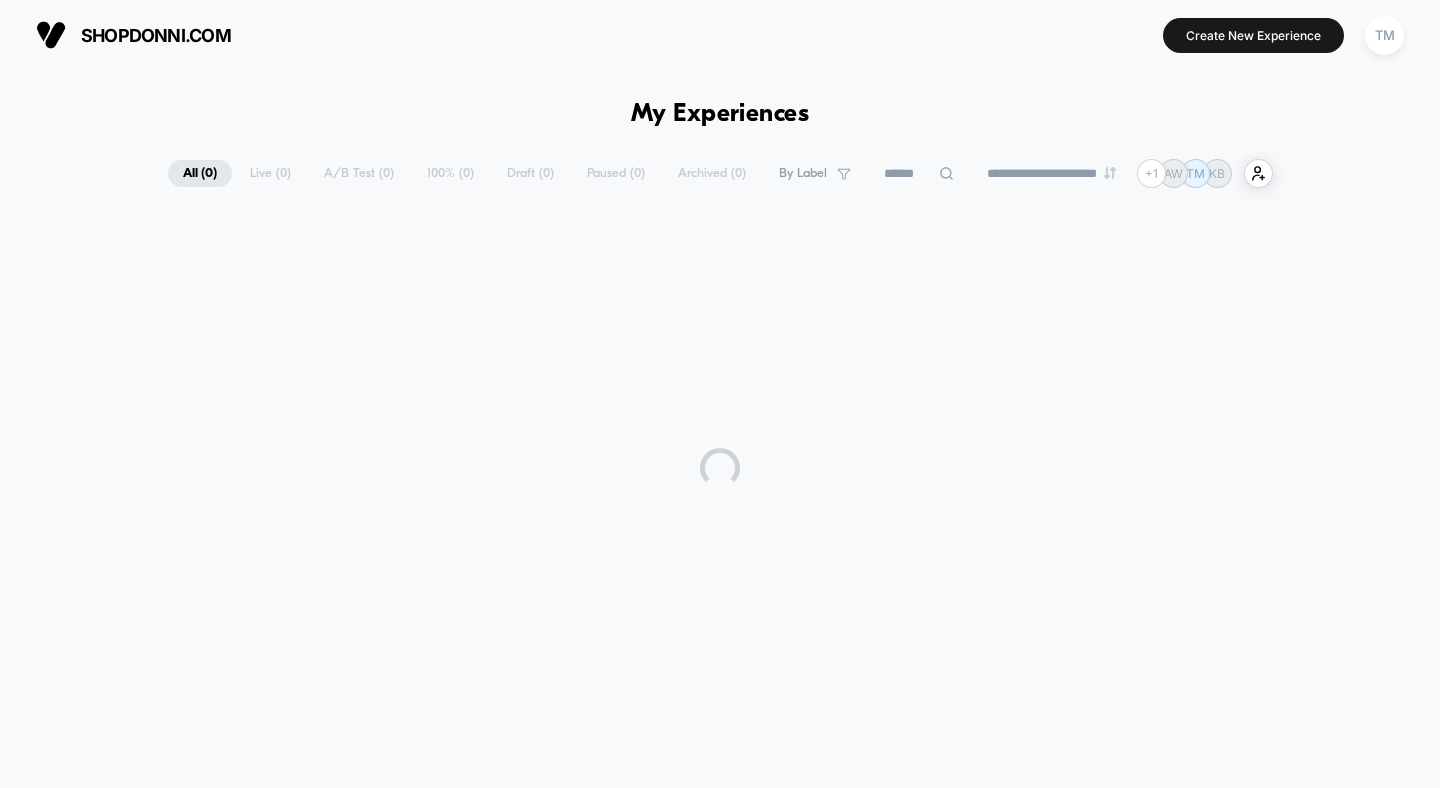 scroll, scrollTop: 0, scrollLeft: 0, axis: both 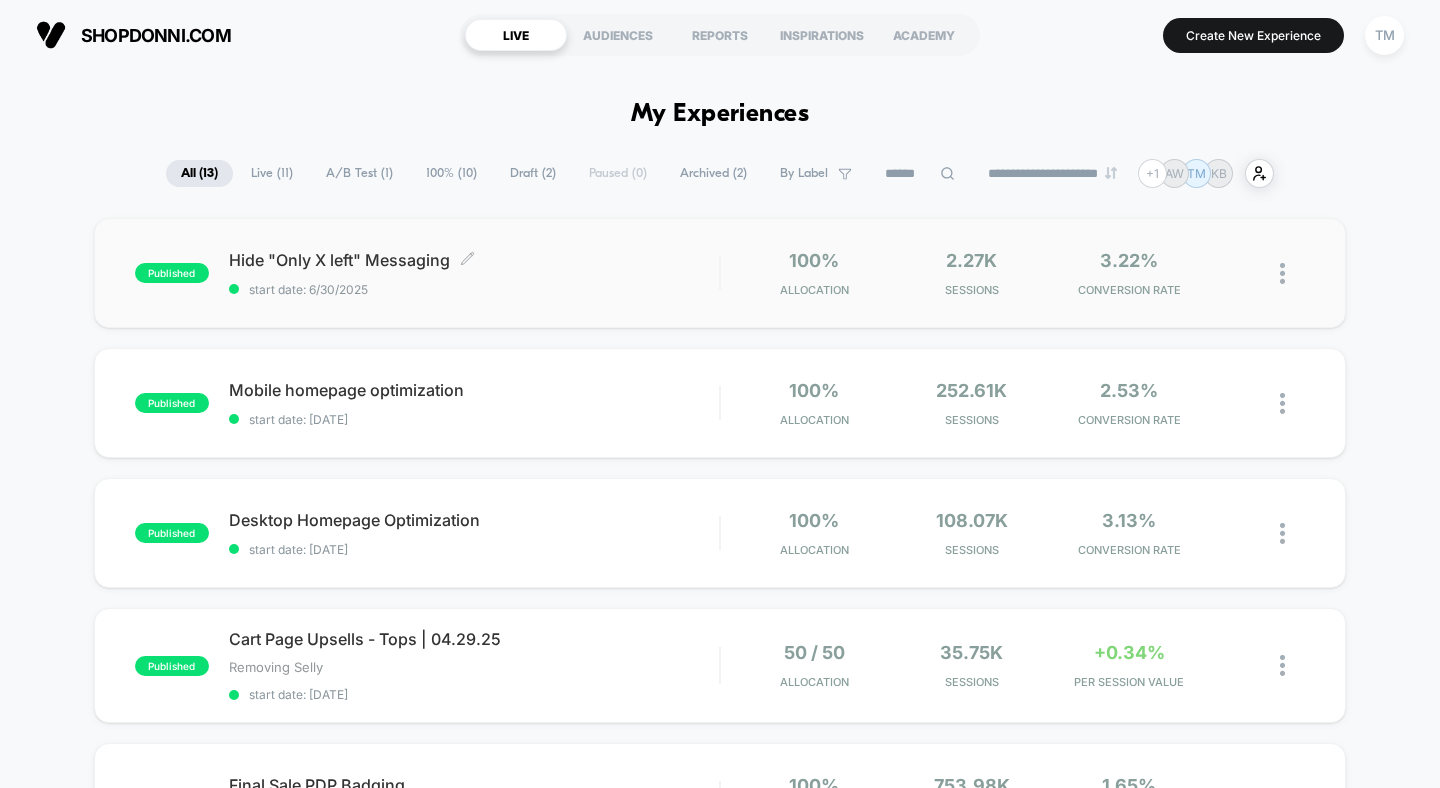 click on "Hide "Only X left" Messaging  Click to edit experience details Click to edit experience details start date: 6/30/2025" at bounding box center [474, 273] 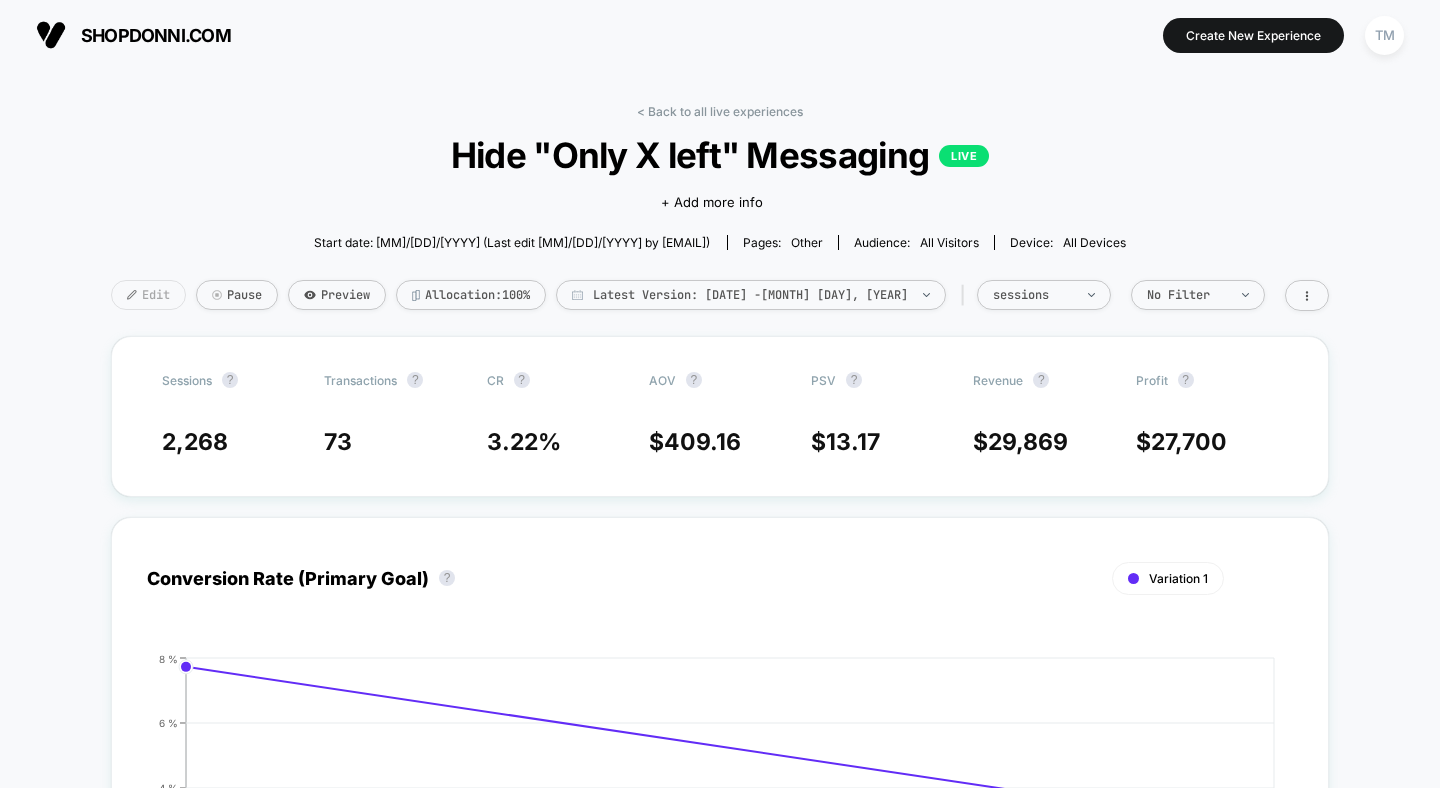 click on "Edit" at bounding box center [148, 295] 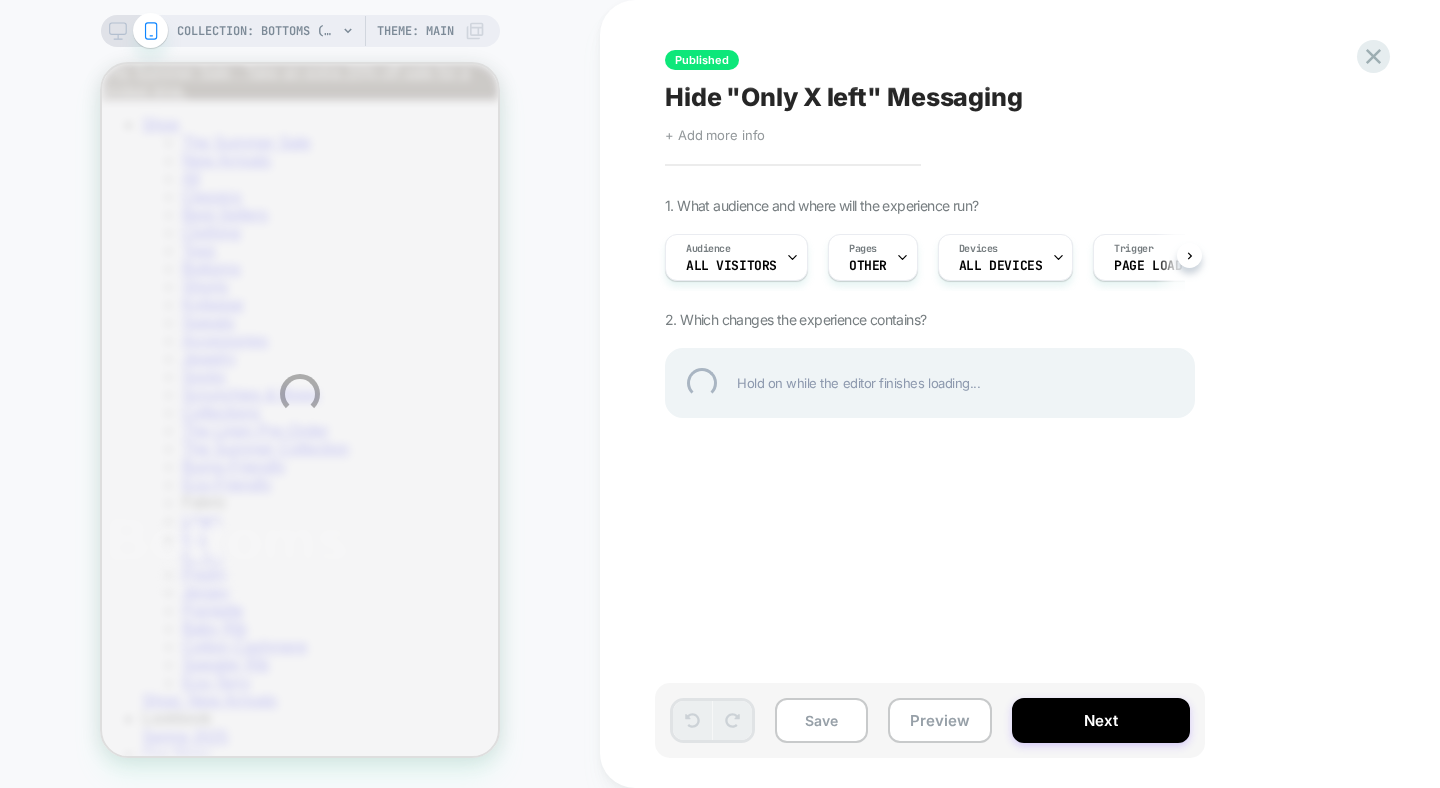 scroll, scrollTop: 0, scrollLeft: 0, axis: both 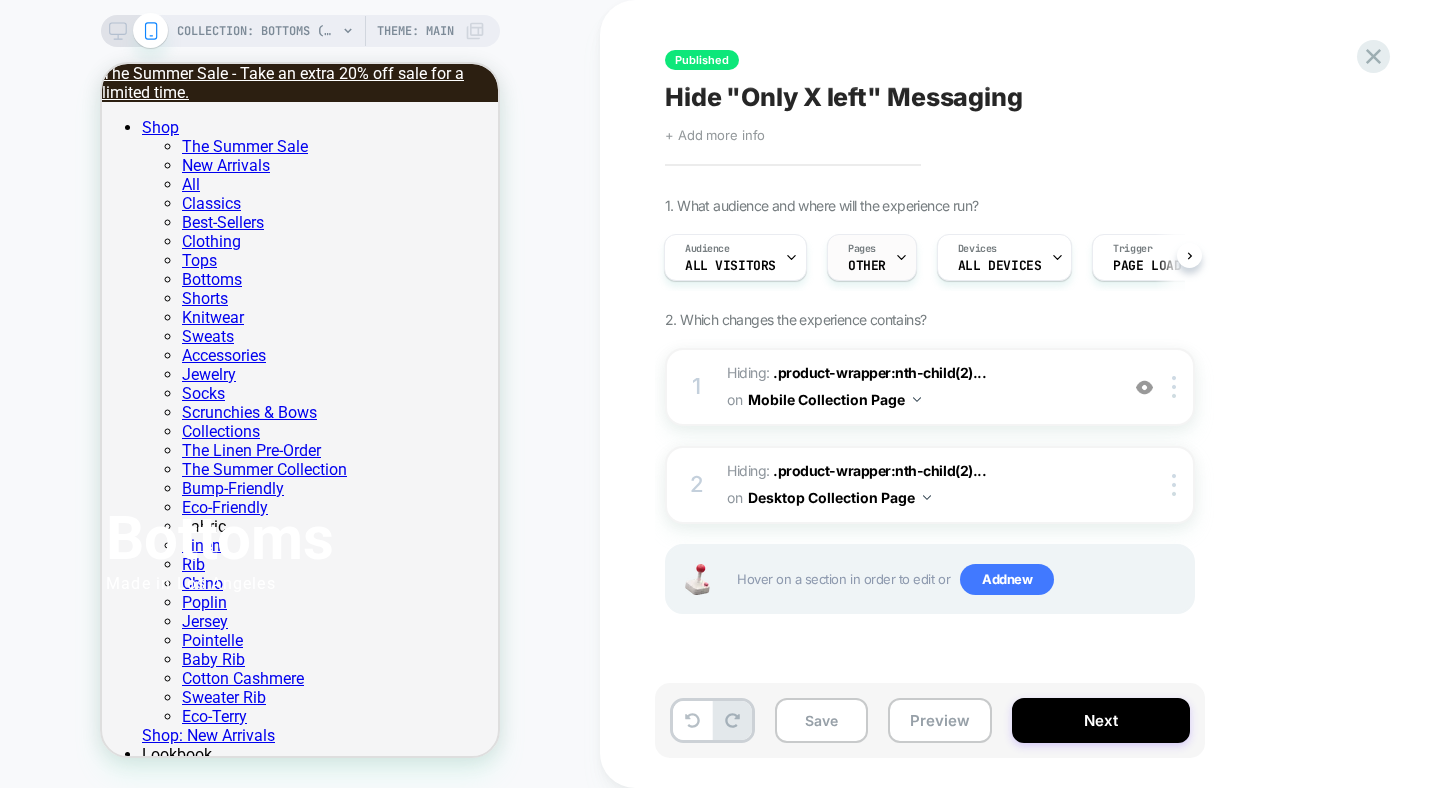 click at bounding box center [791, 257] 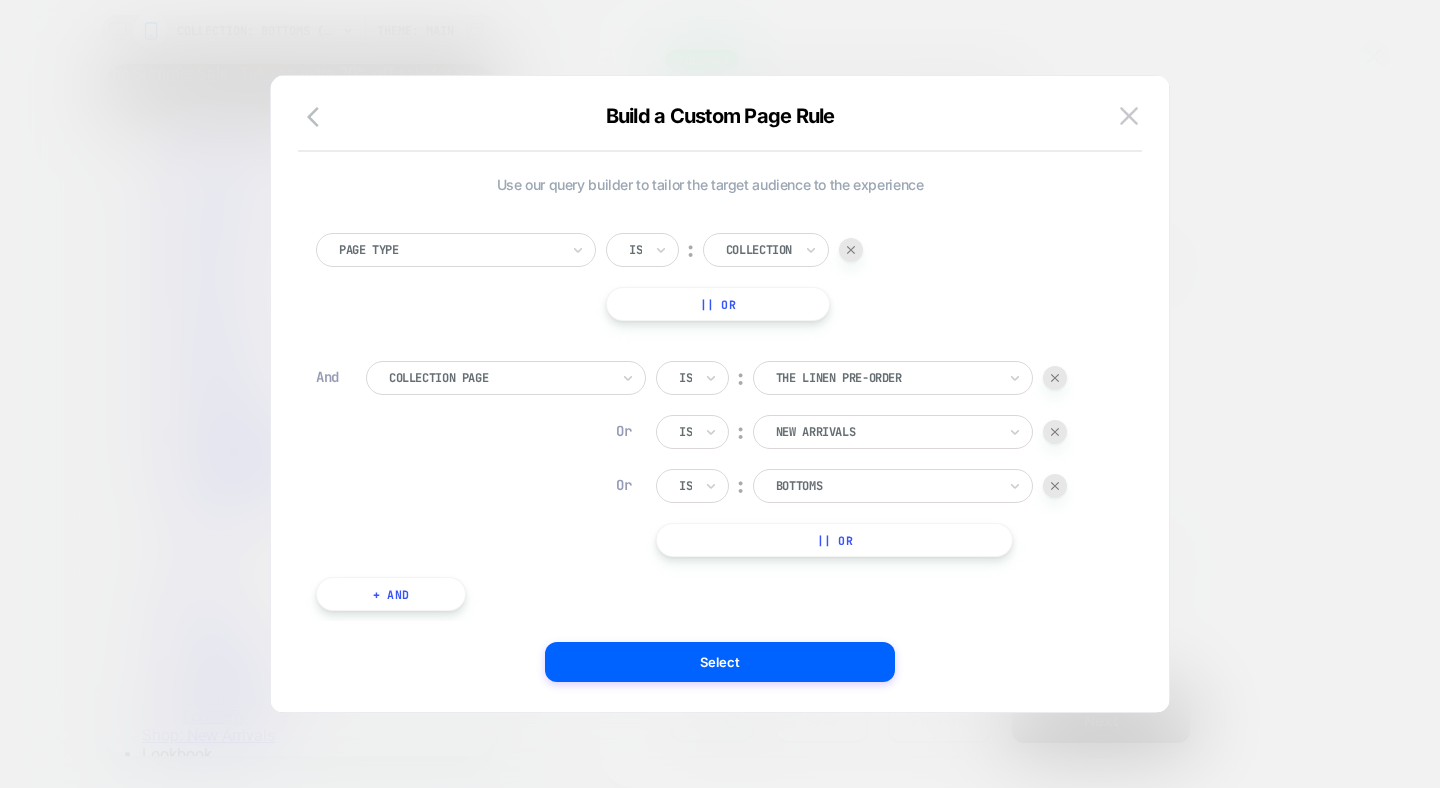 click on "Is" at bounding box center [692, 378] 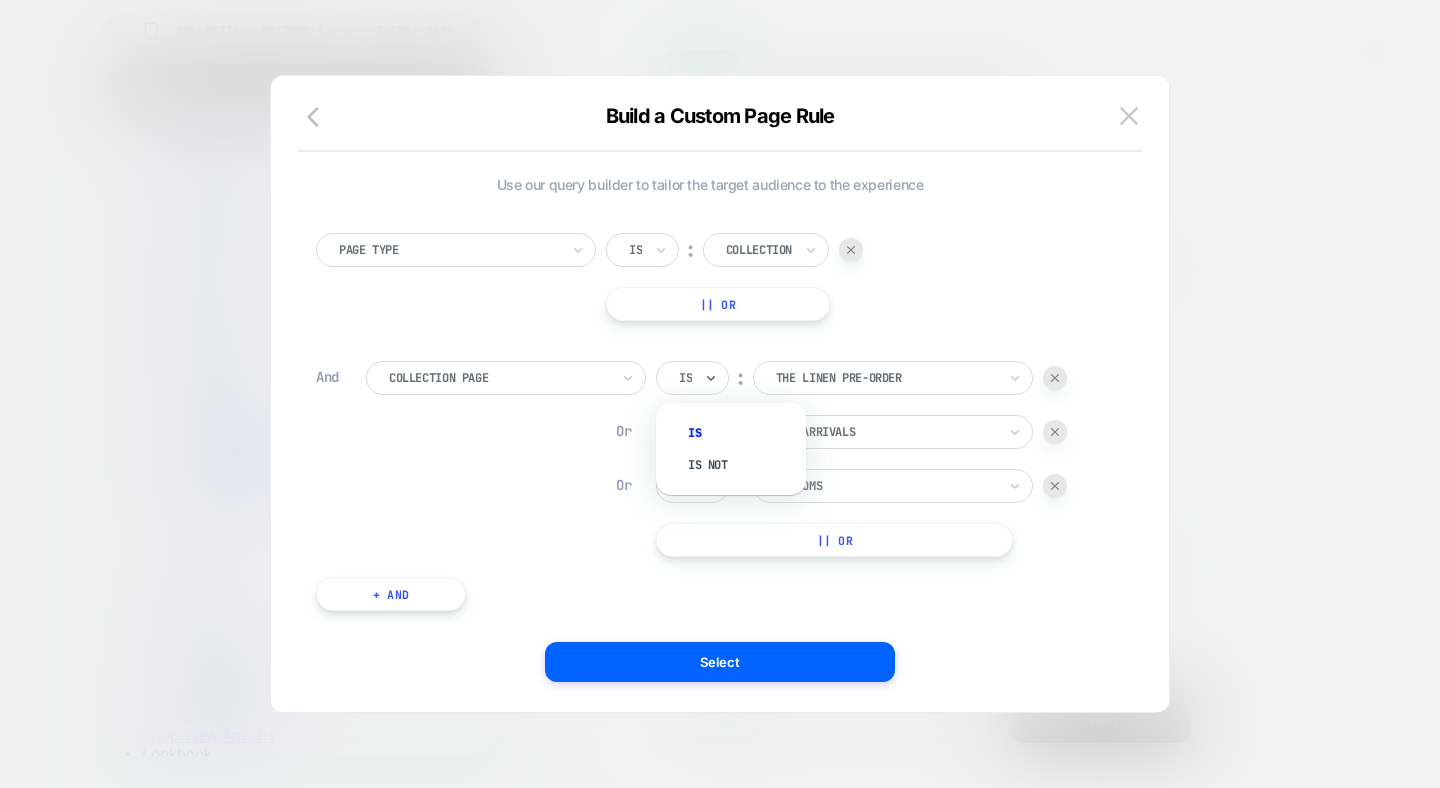 click on "Is" at bounding box center (692, 378) 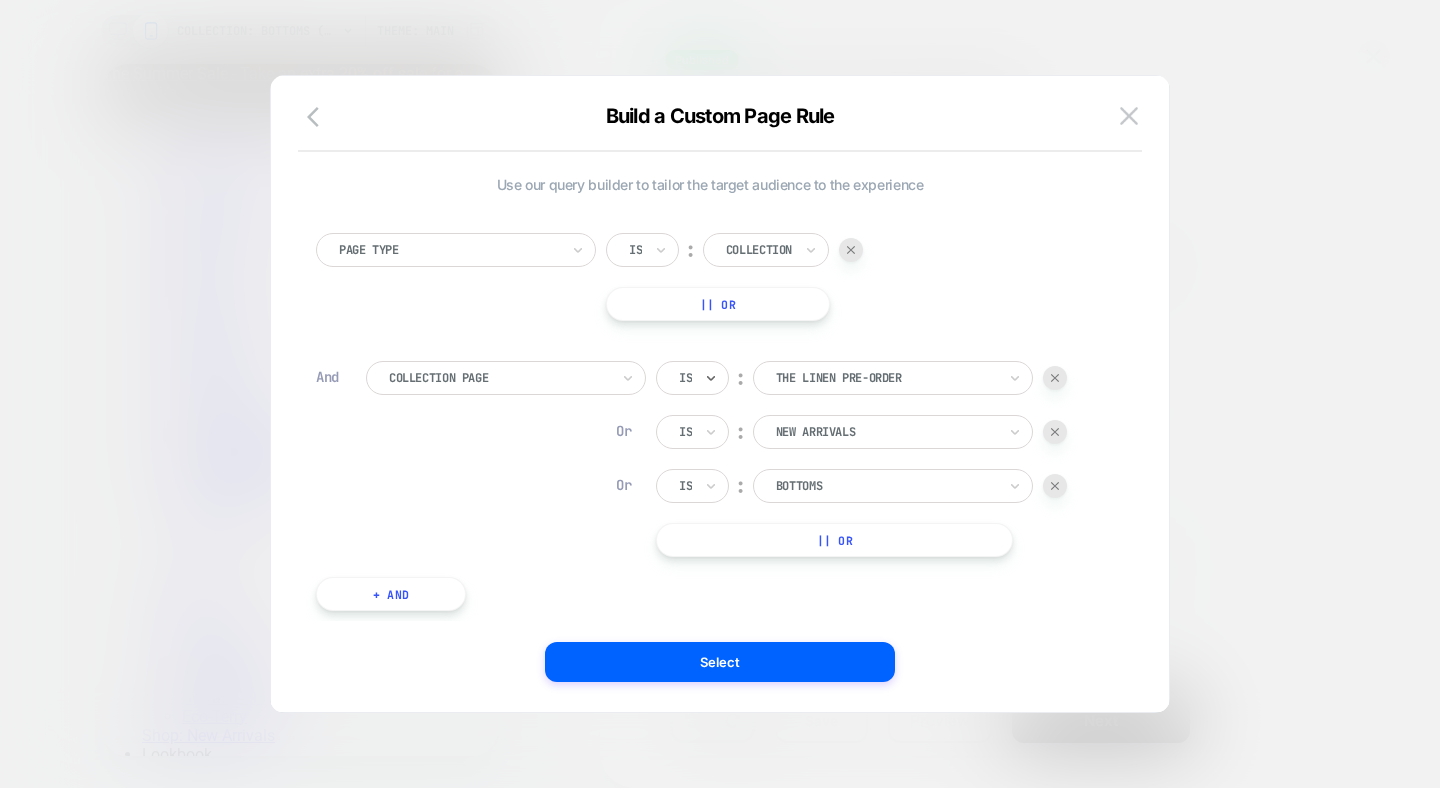 click at bounding box center (1055, 378) 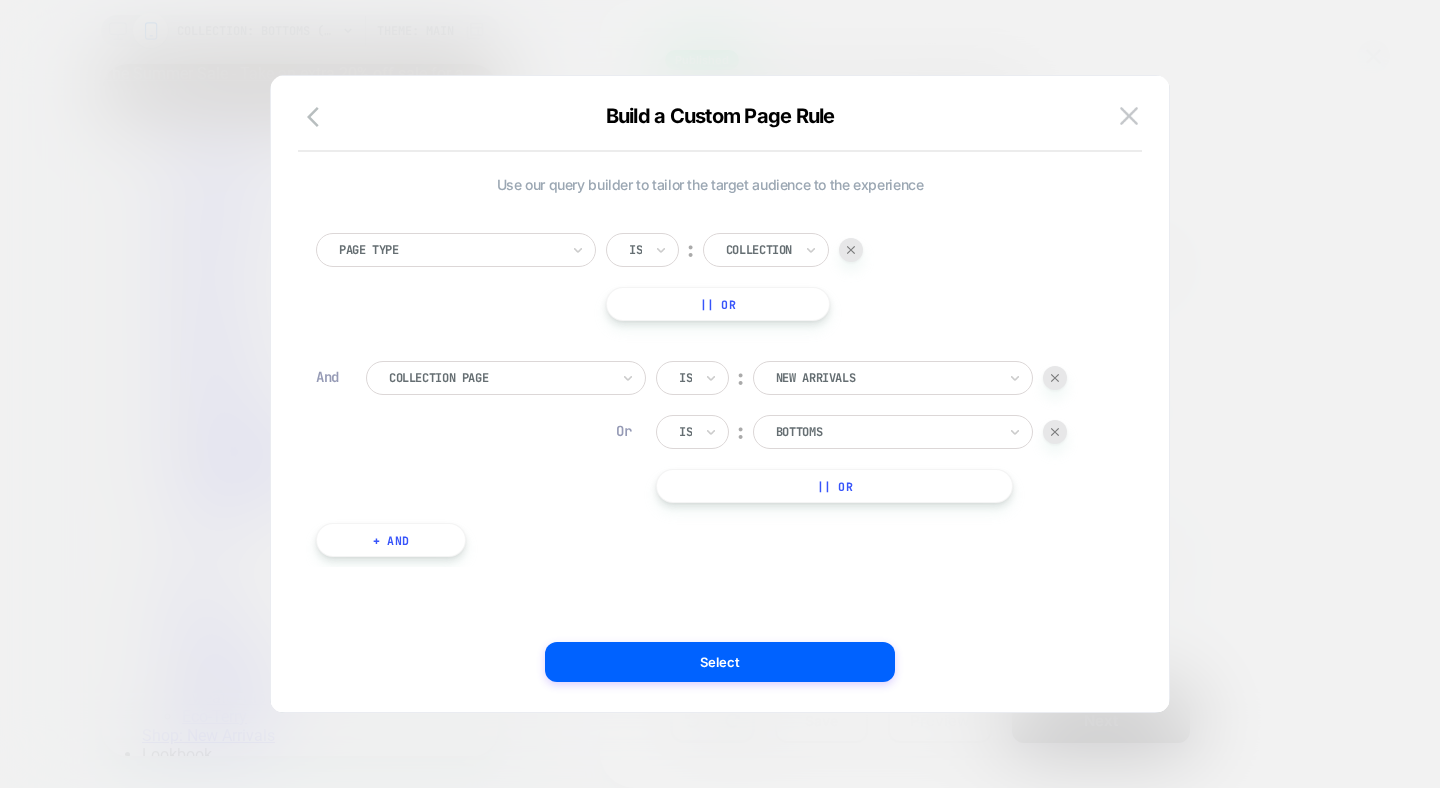 click at bounding box center (1055, 378) 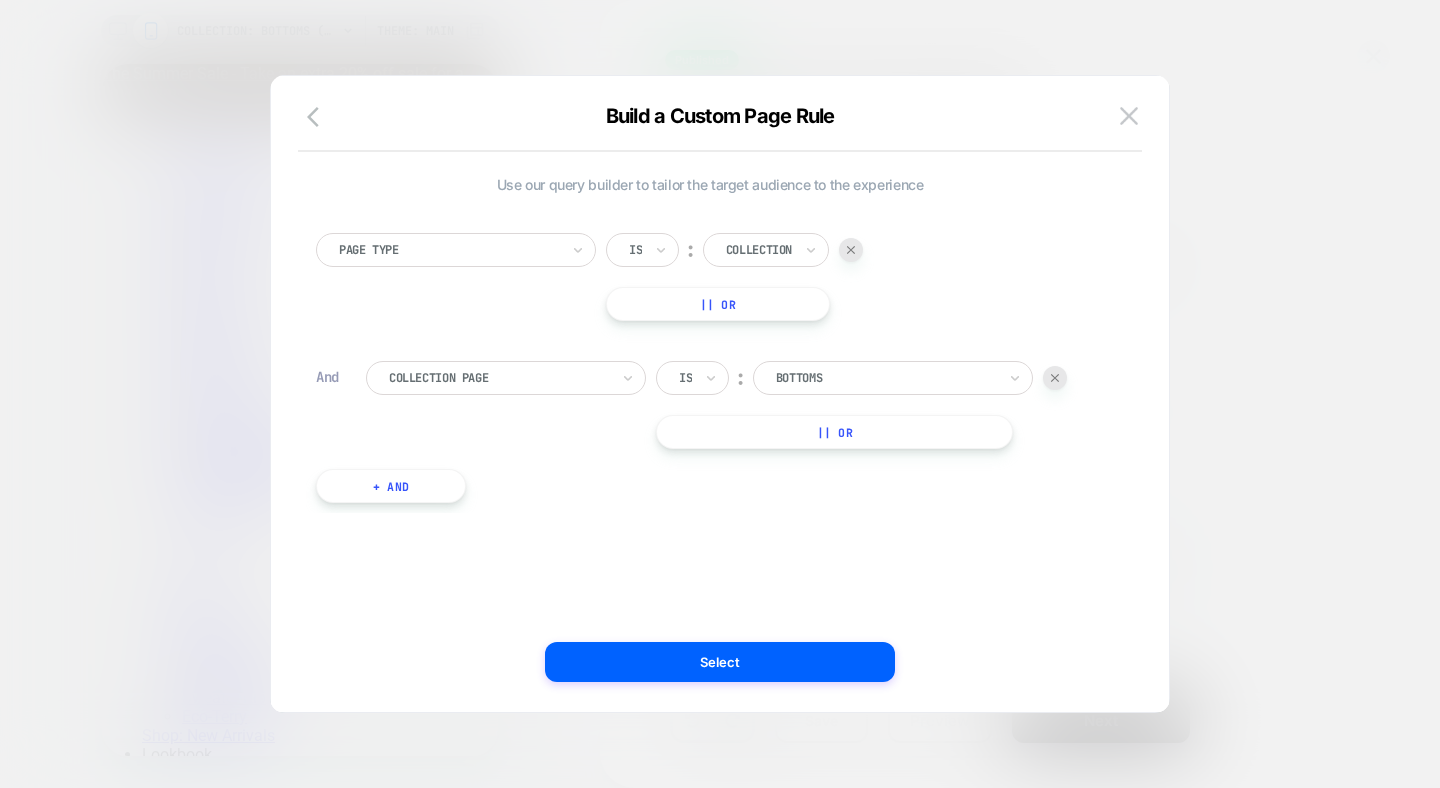 click at bounding box center (1055, 378) 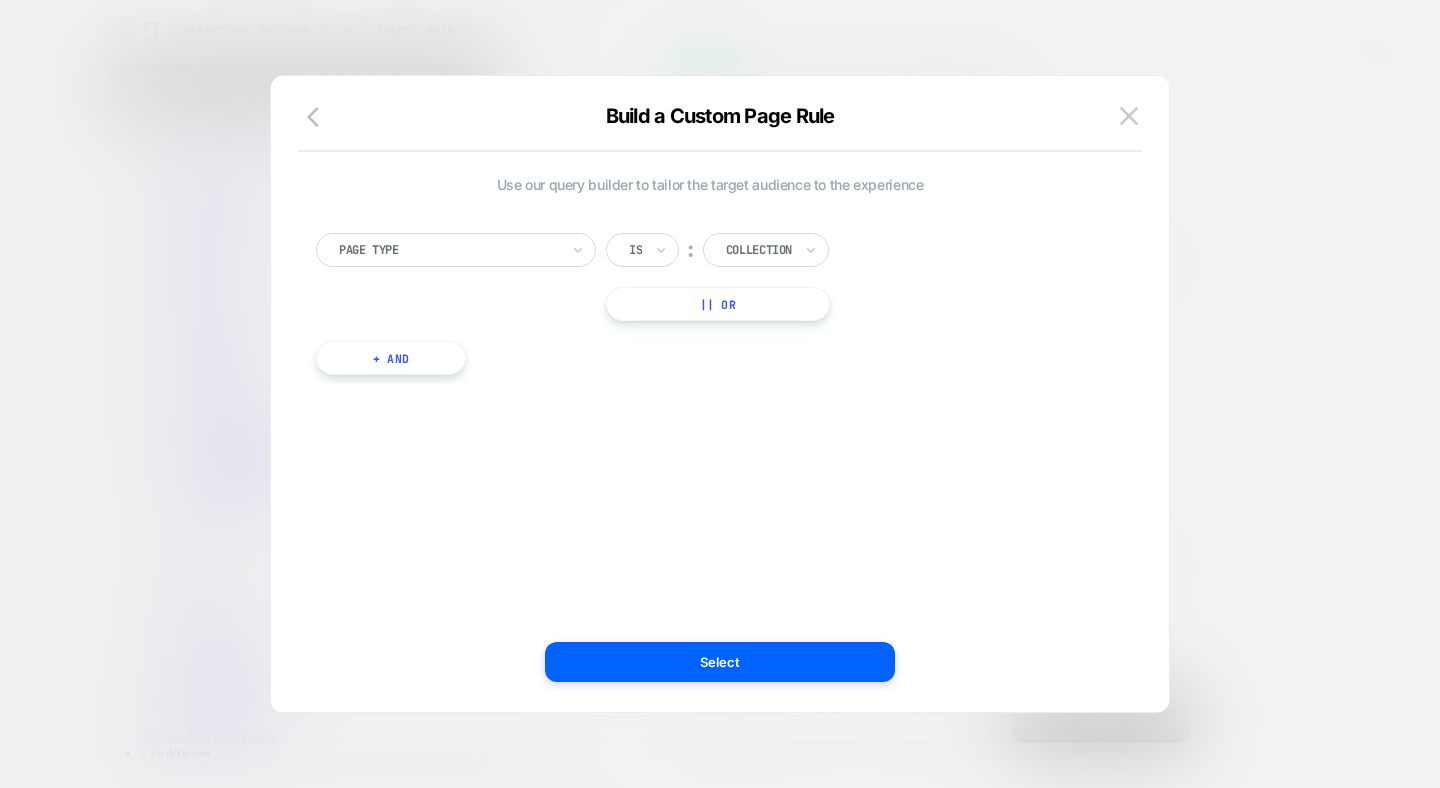 click on "Select" at bounding box center (720, 662) 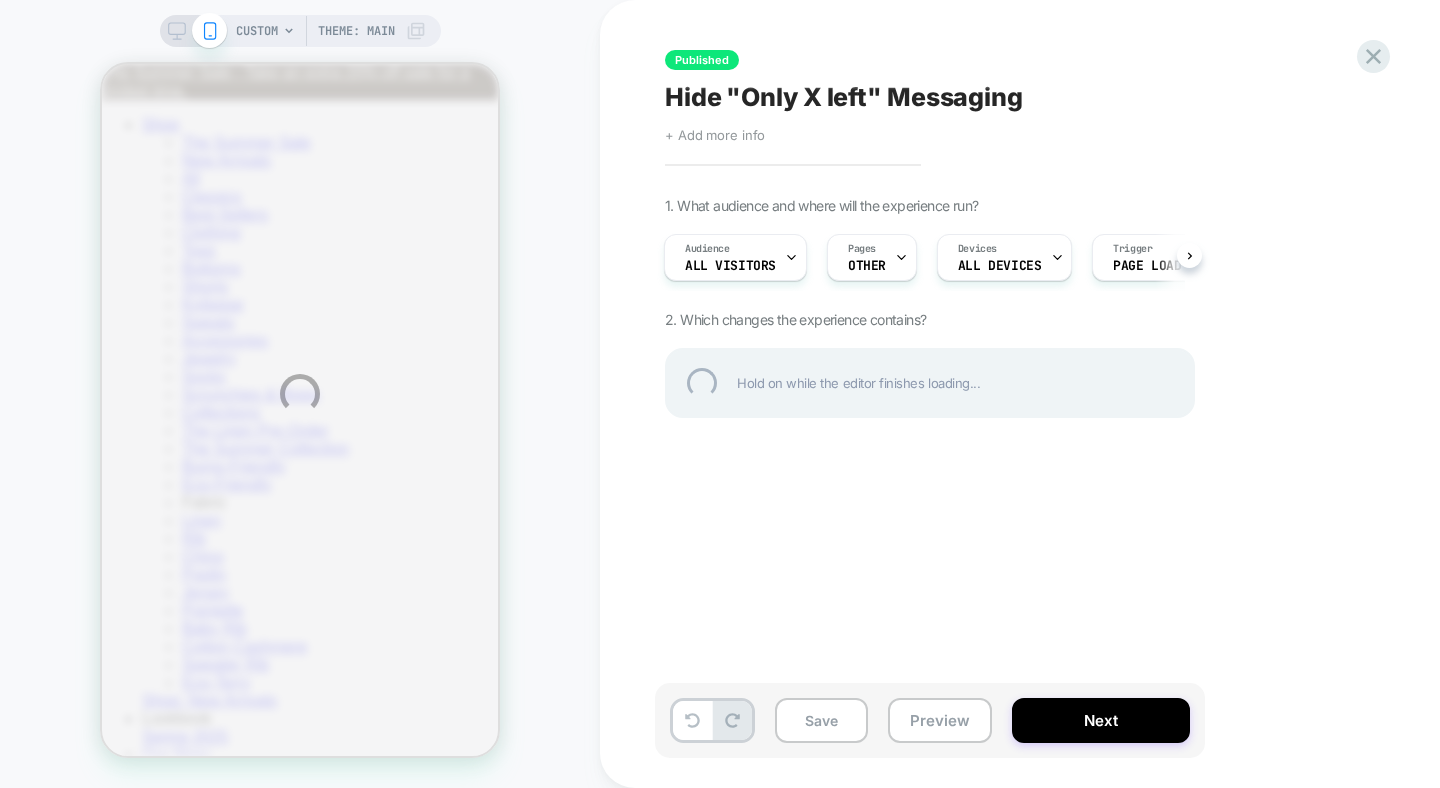 scroll, scrollTop: 0, scrollLeft: 0, axis: both 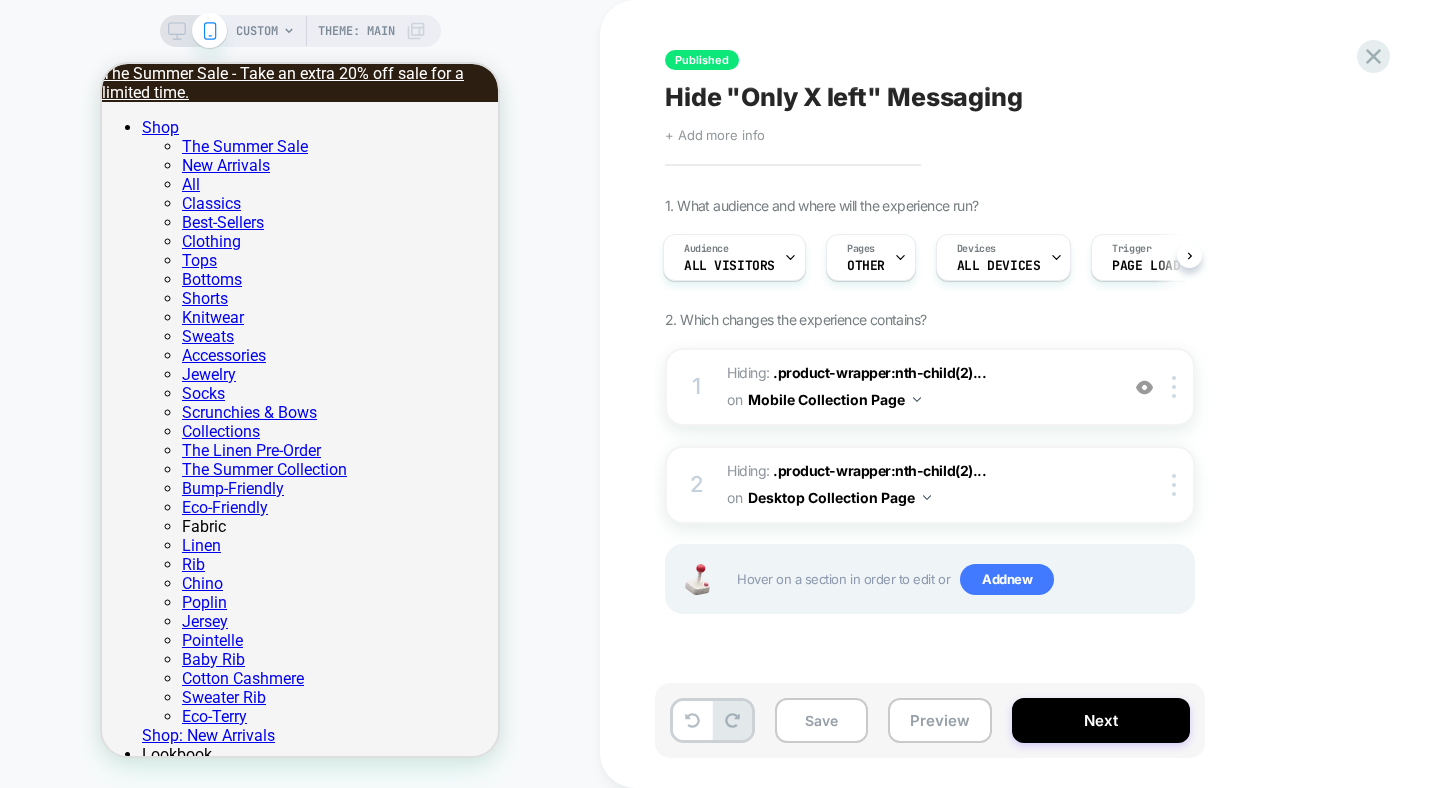 click on "CUSTOM Theme: MAIN" at bounding box center (331, 31) 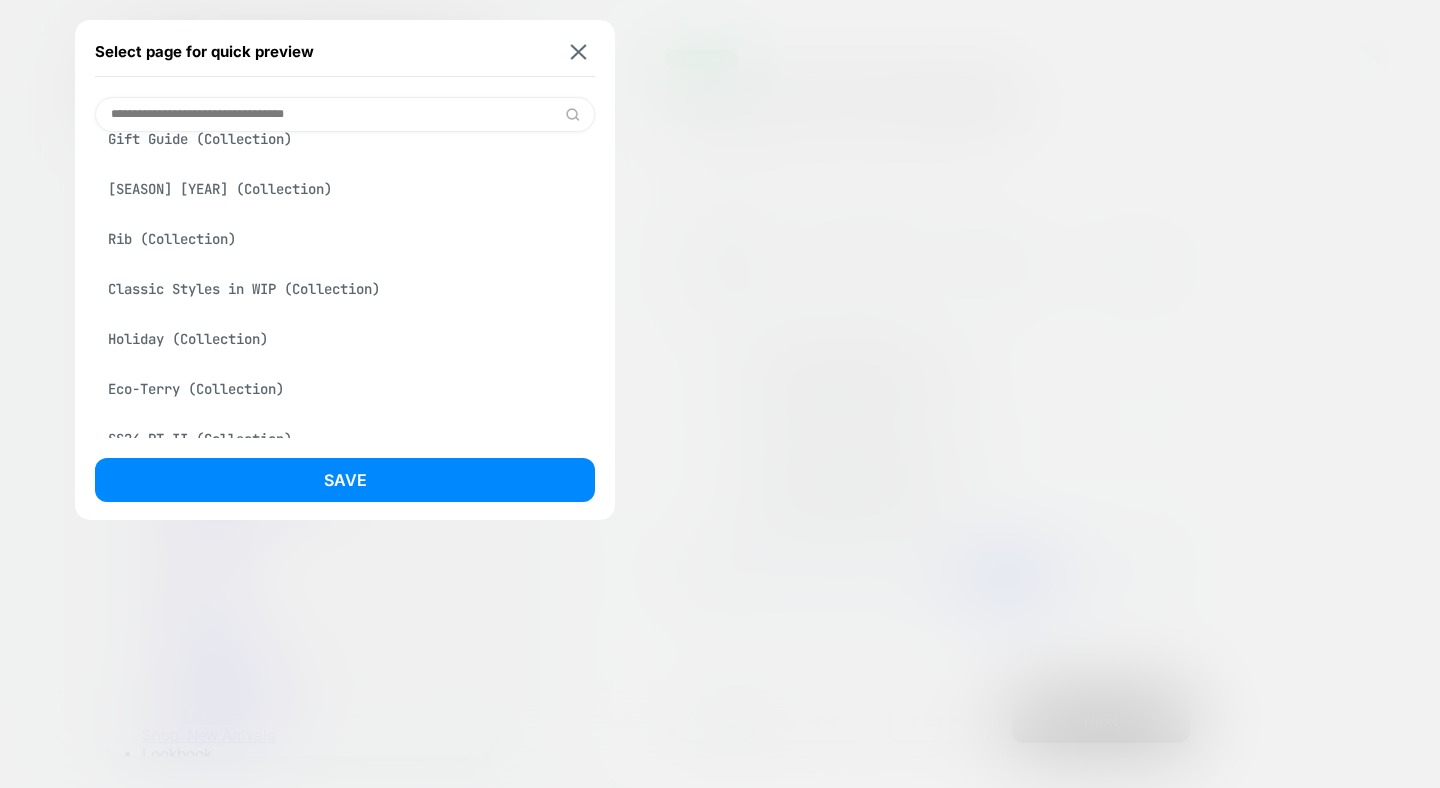 scroll, scrollTop: 76, scrollLeft: 0, axis: vertical 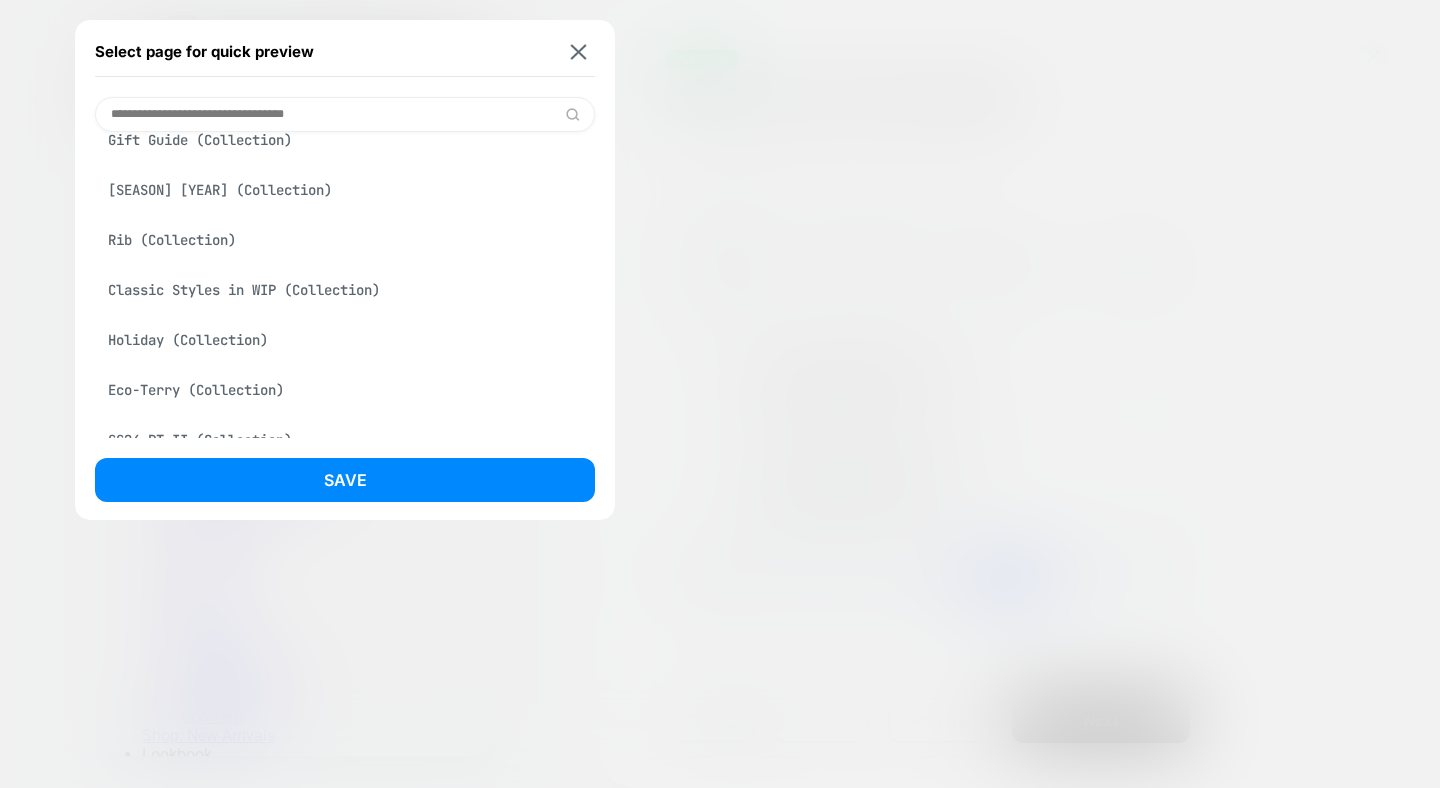click on "Rib (Collection)" at bounding box center [345, 240] 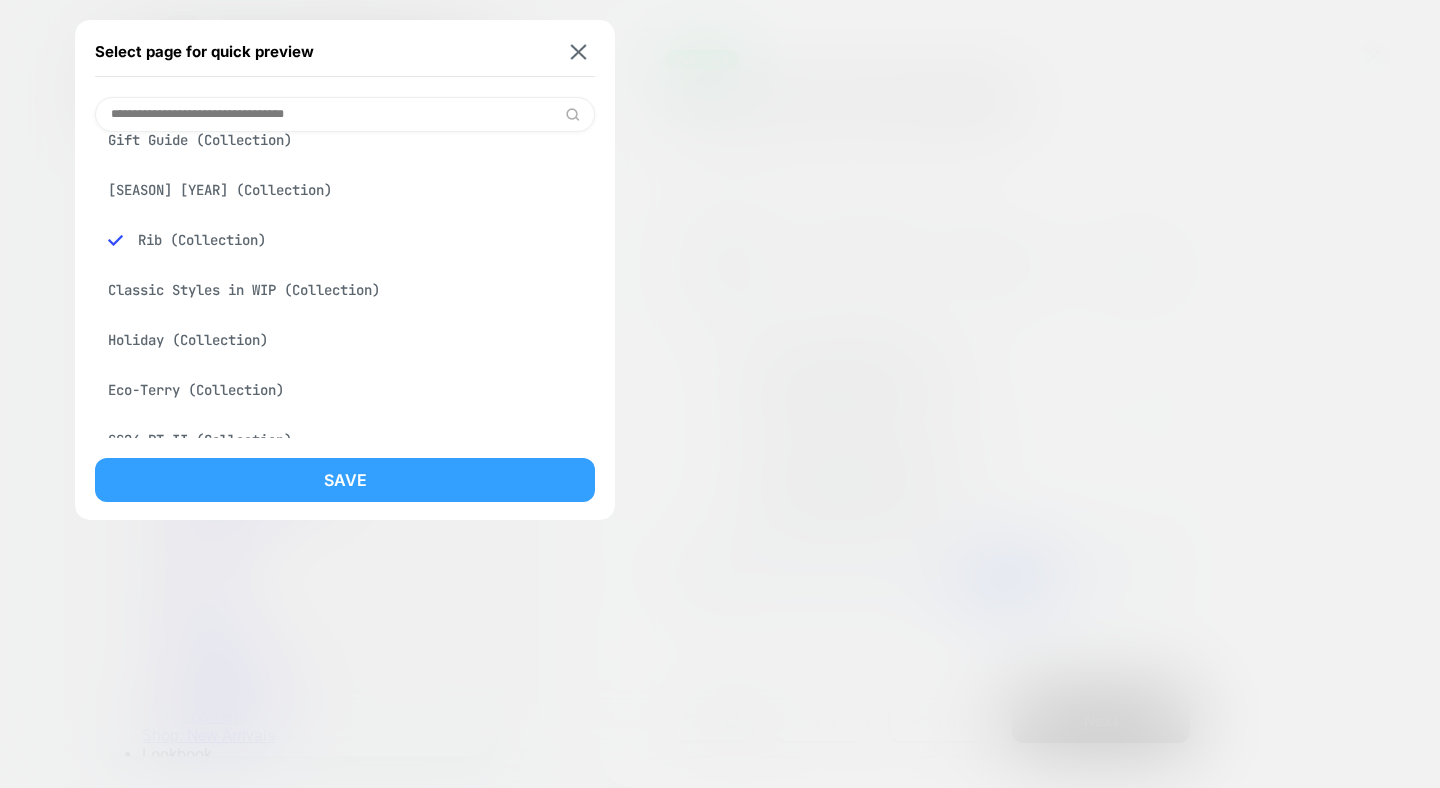 click on "Save" at bounding box center [345, 480] 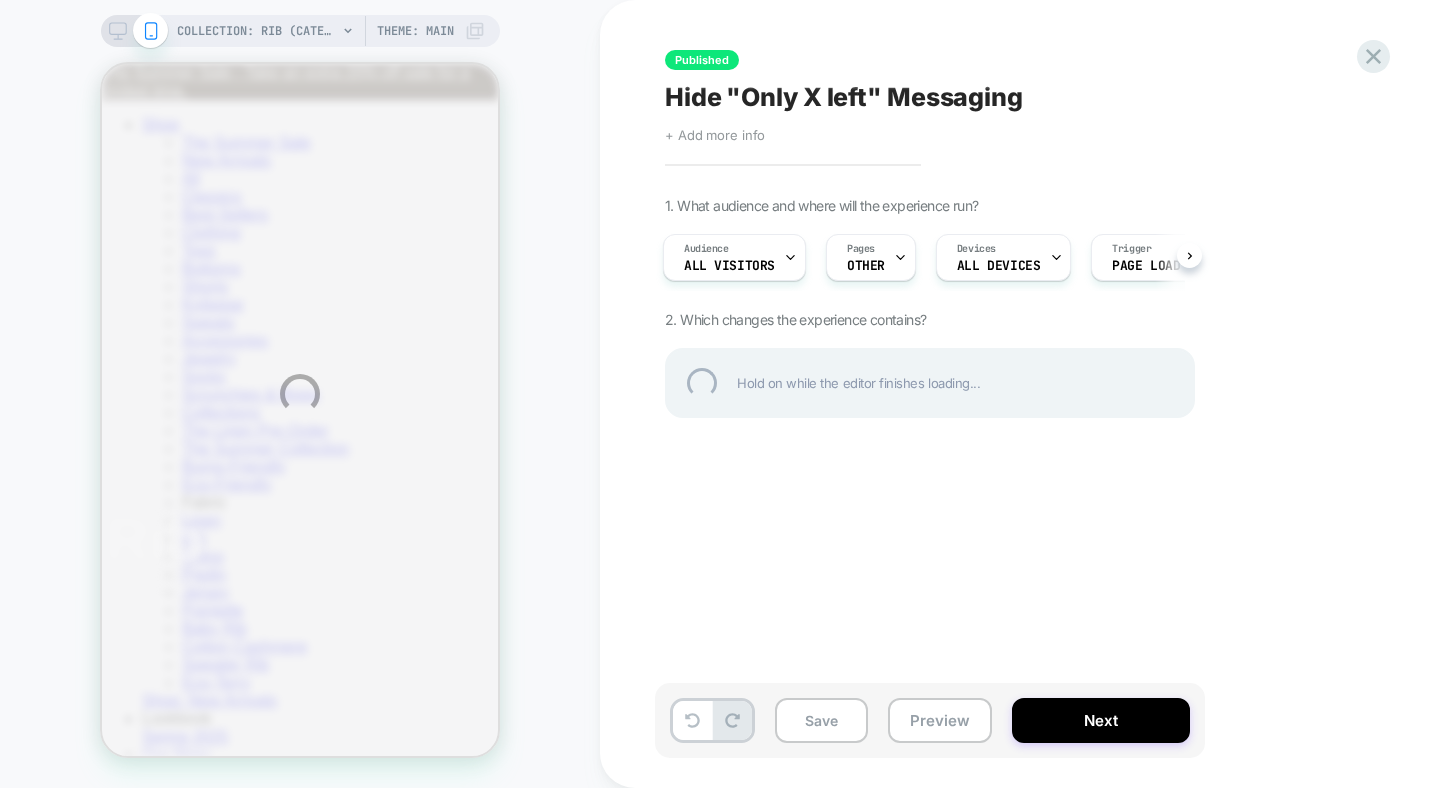 scroll, scrollTop: 0, scrollLeft: 0, axis: both 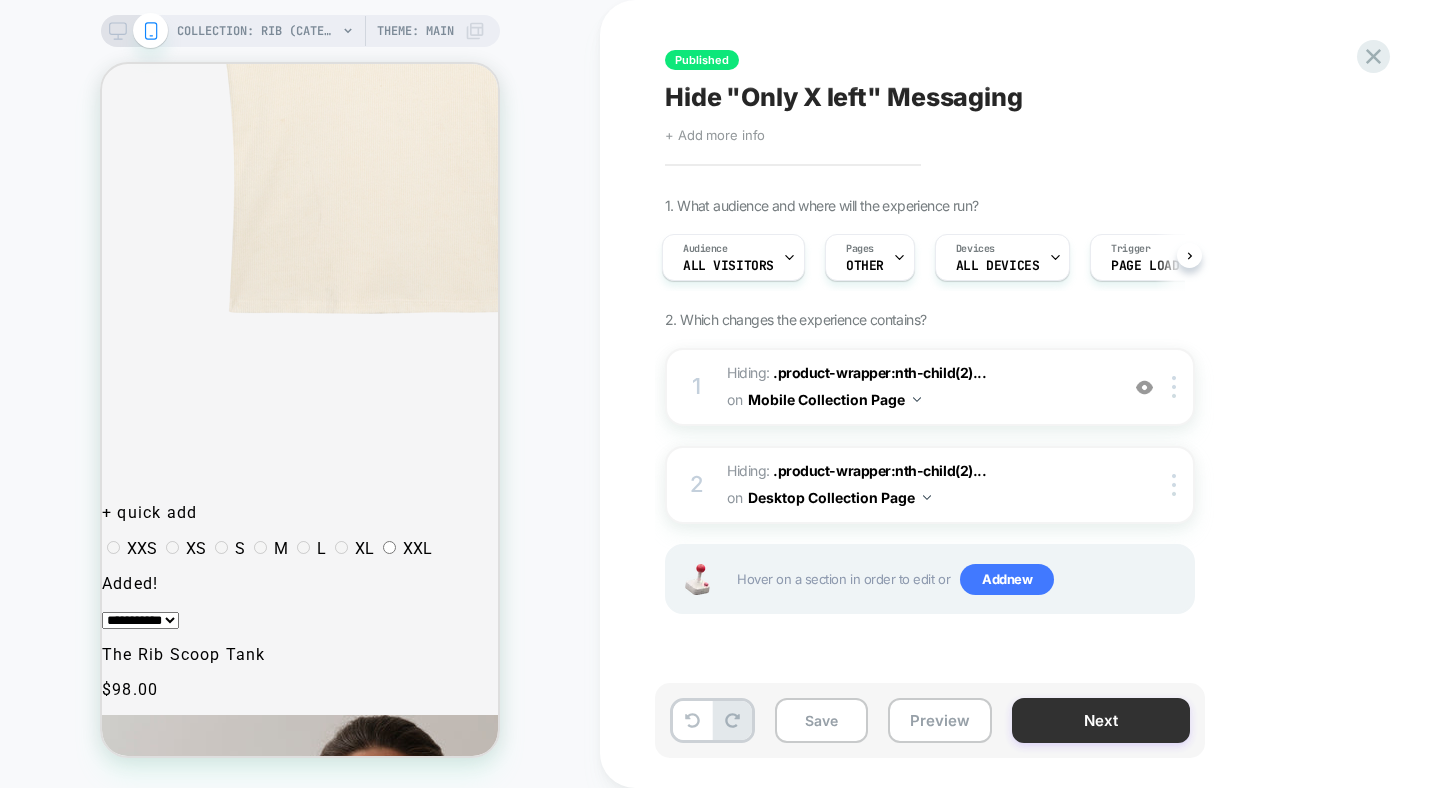 click on "Next" at bounding box center (1101, 720) 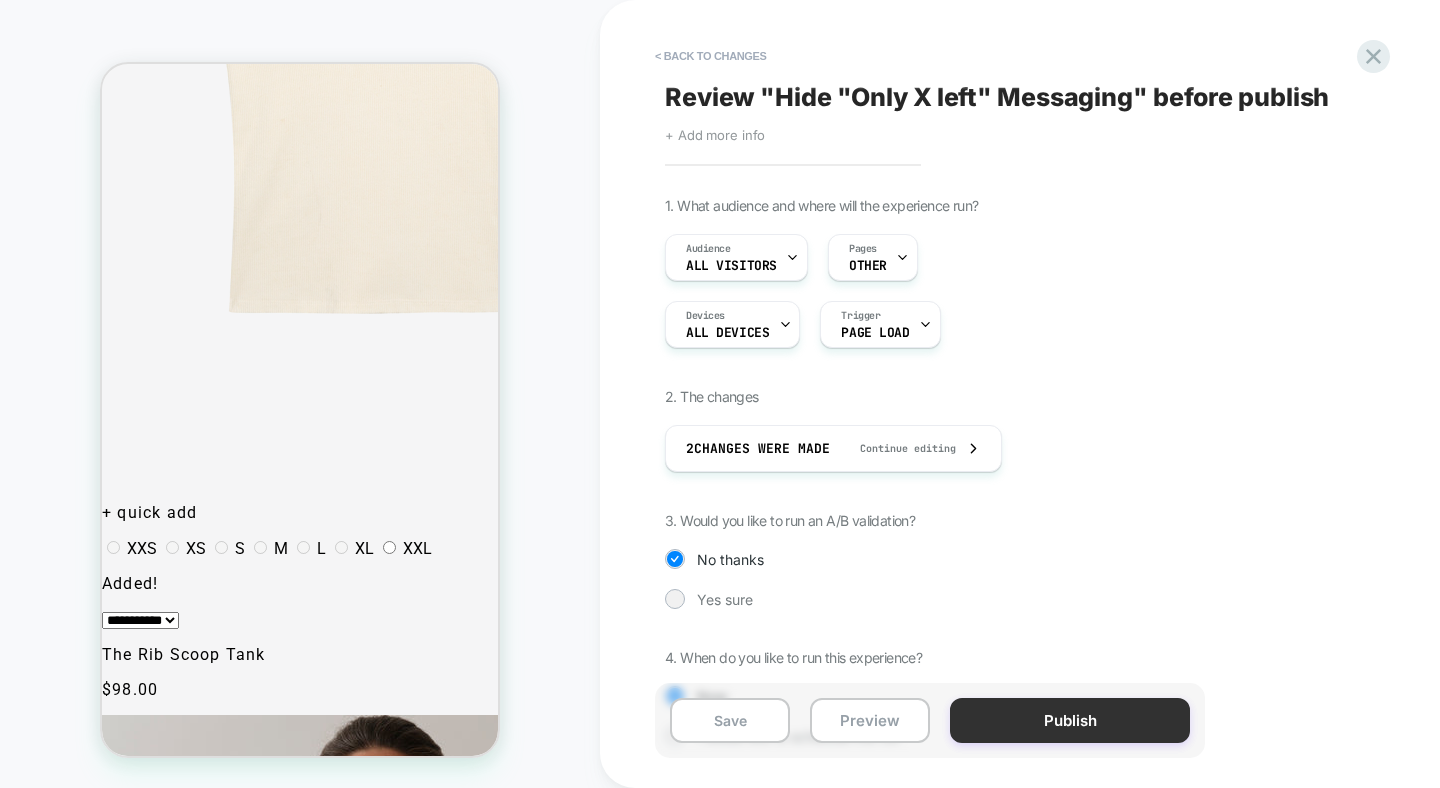 click on "Publish" at bounding box center (1070, 720) 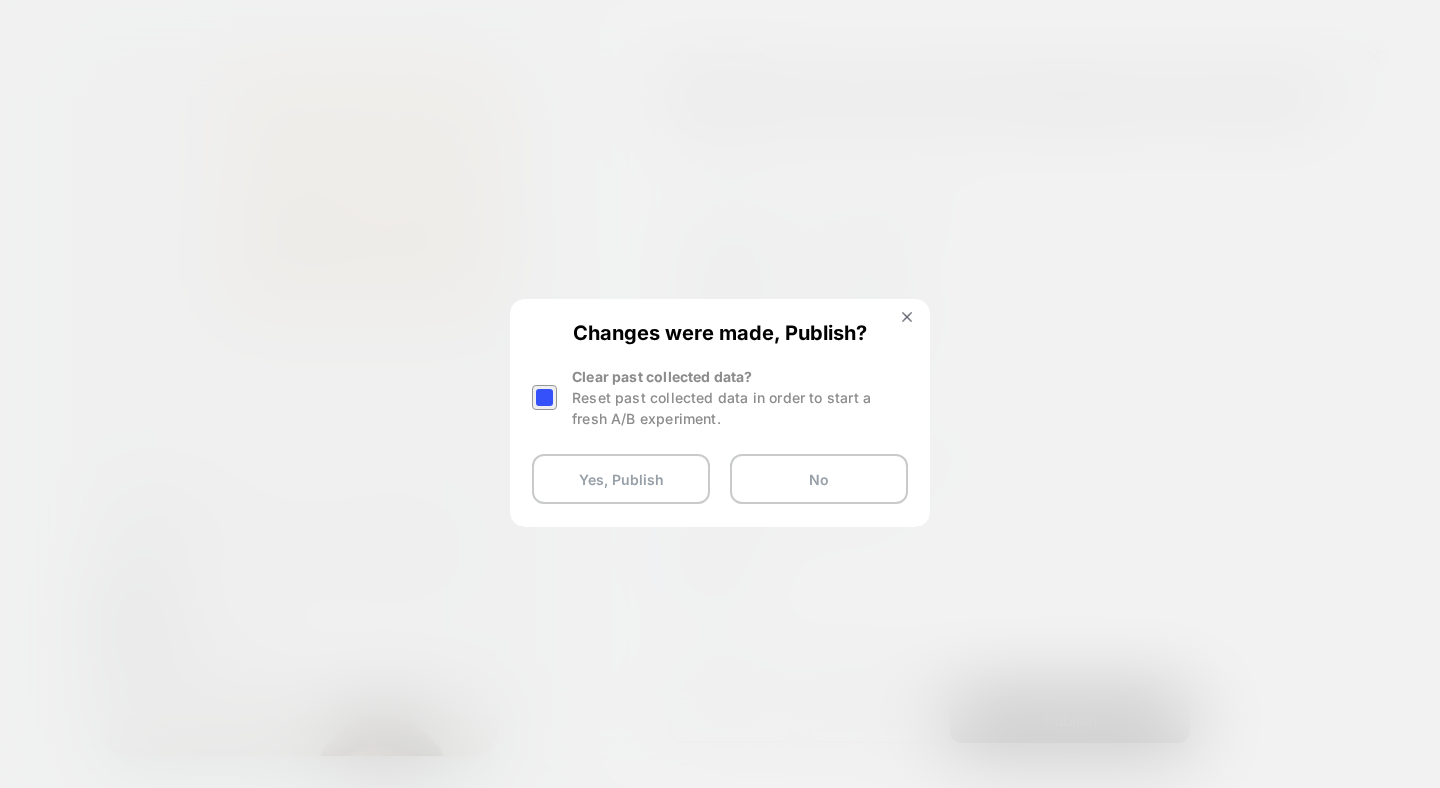 click on "Reset past collected data in order to start a fresh A/B experiment." at bounding box center [740, 408] 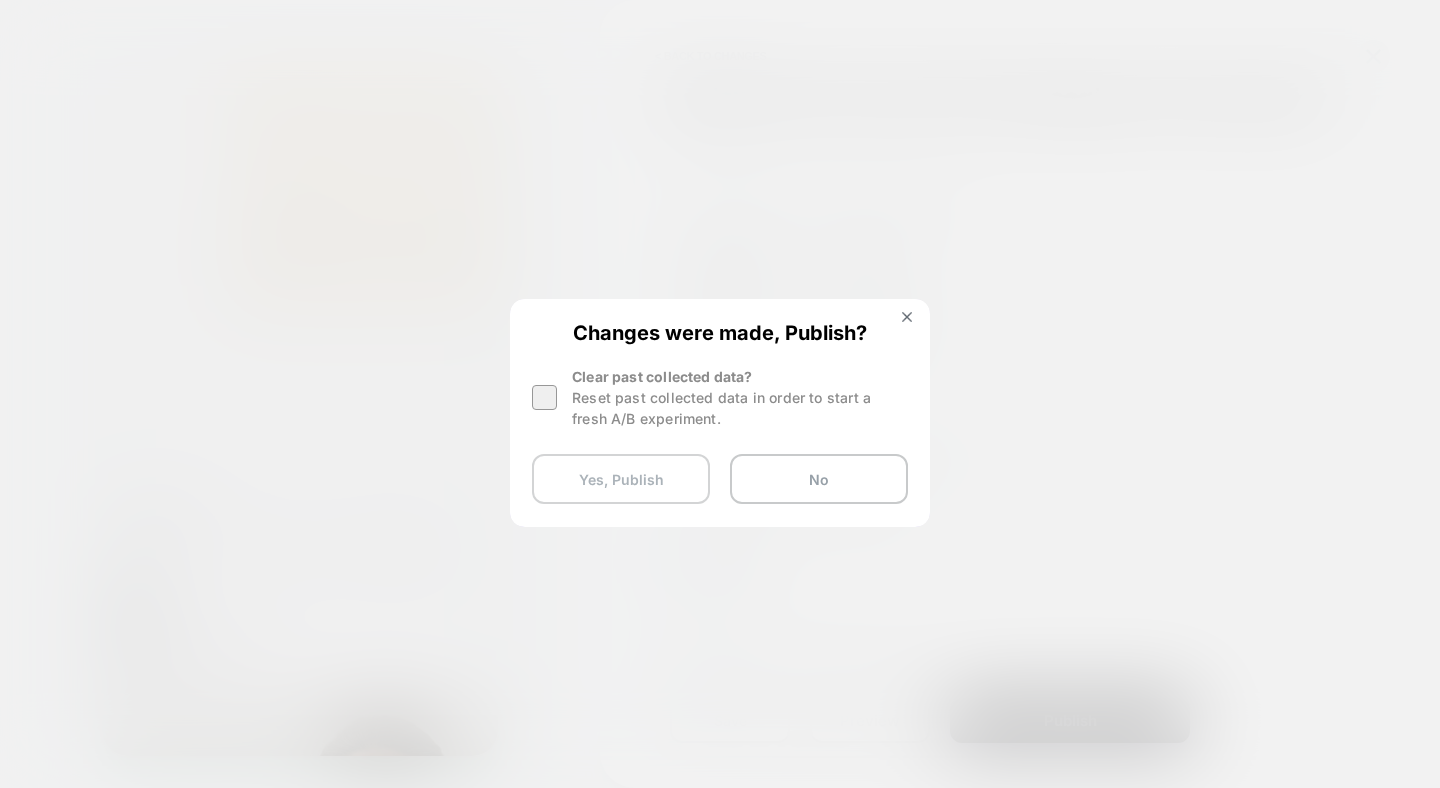 click on "Yes, Publish" at bounding box center (621, 479) 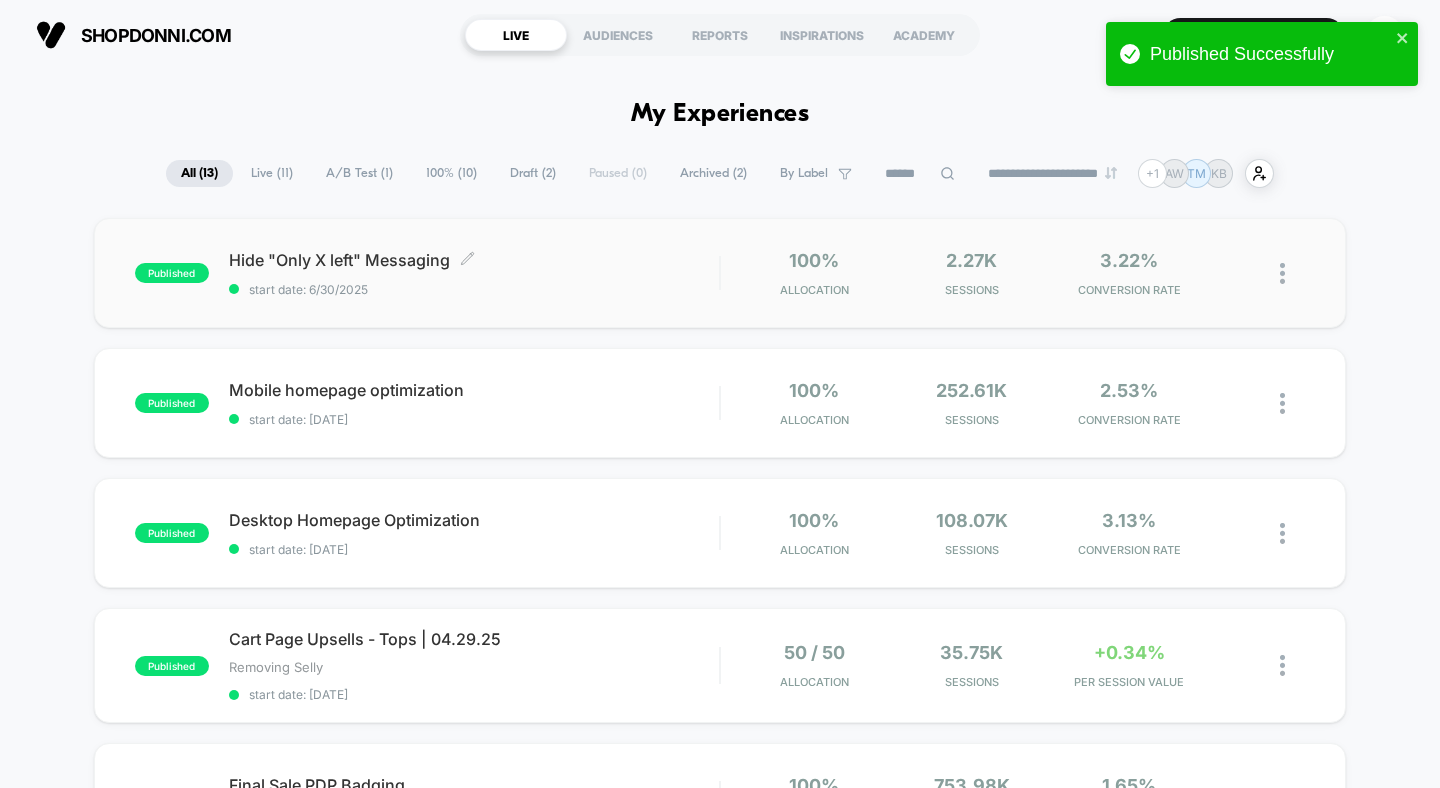 click on "Hide "Only X left" Messaging  Click to edit experience details" at bounding box center [474, 260] 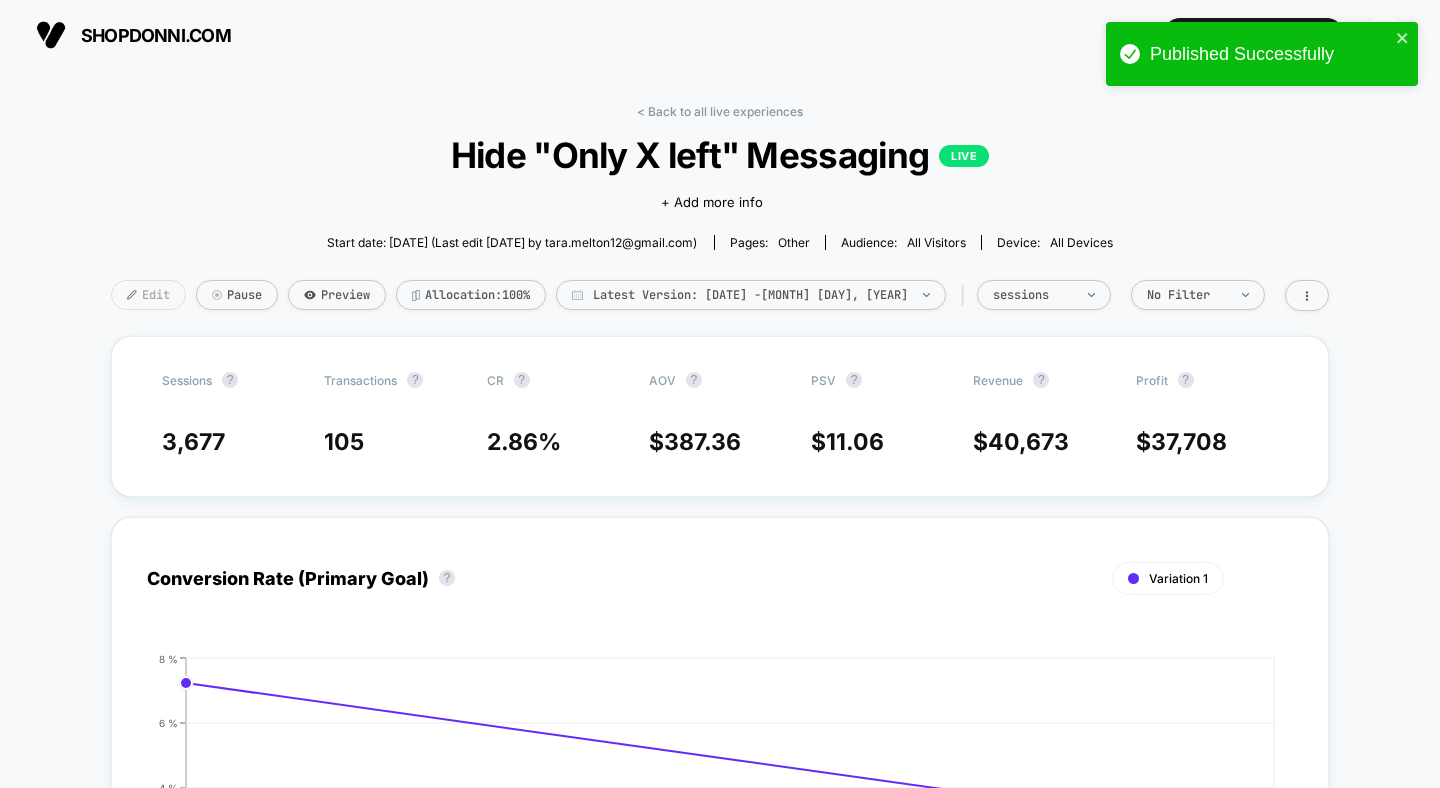click at bounding box center [132, 295] 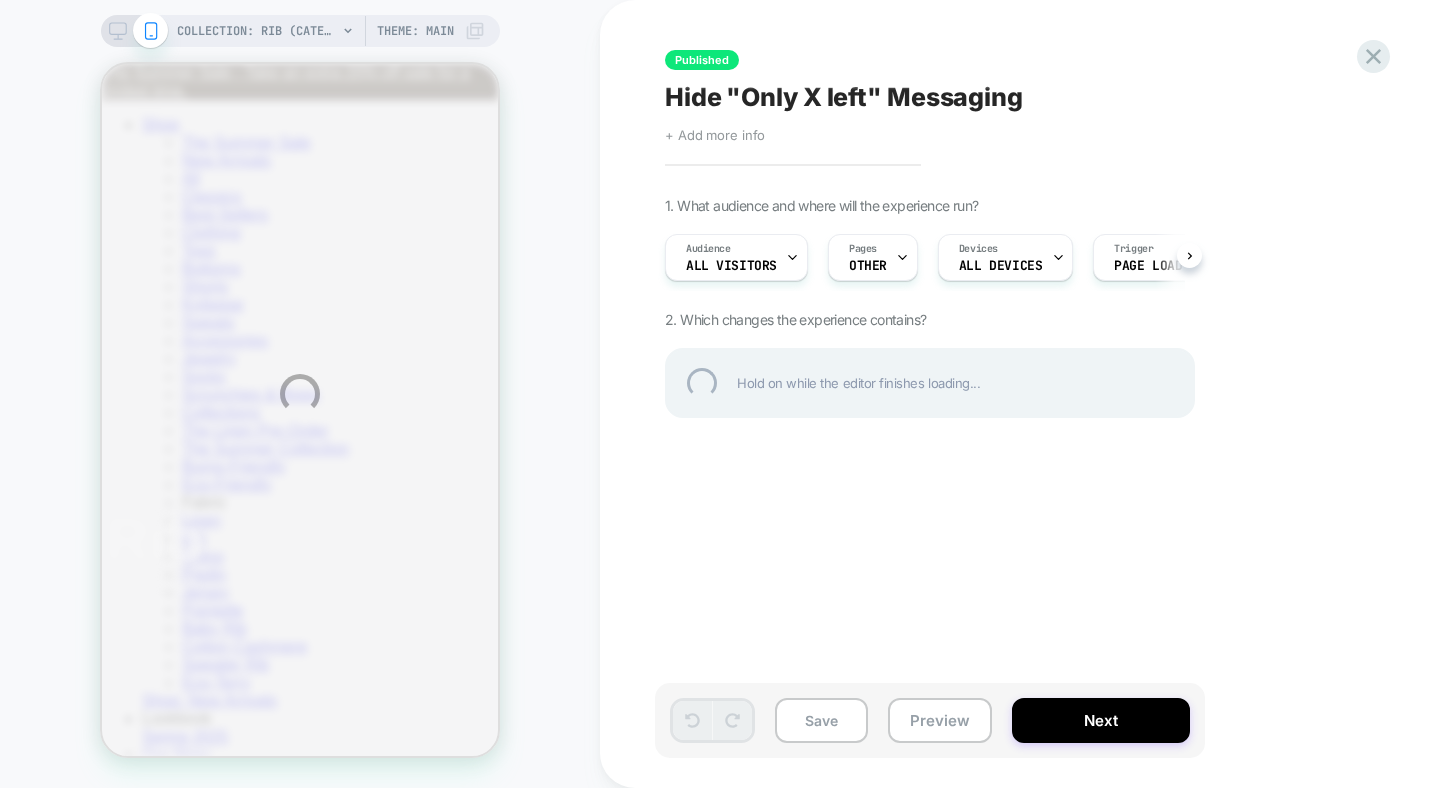 scroll, scrollTop: 0, scrollLeft: 0, axis: both 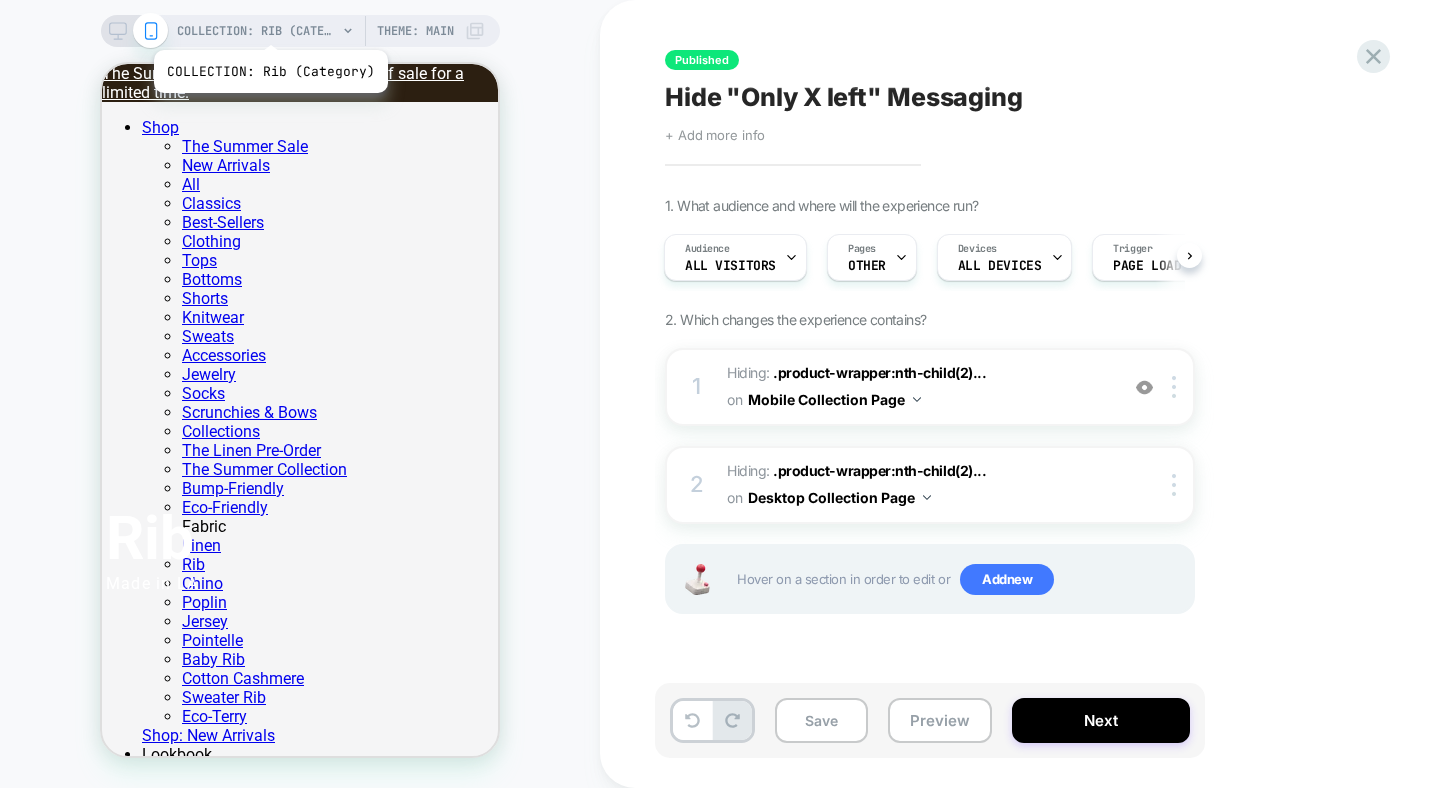 click on "COLLECTION: Rib (Category)" at bounding box center [257, 31] 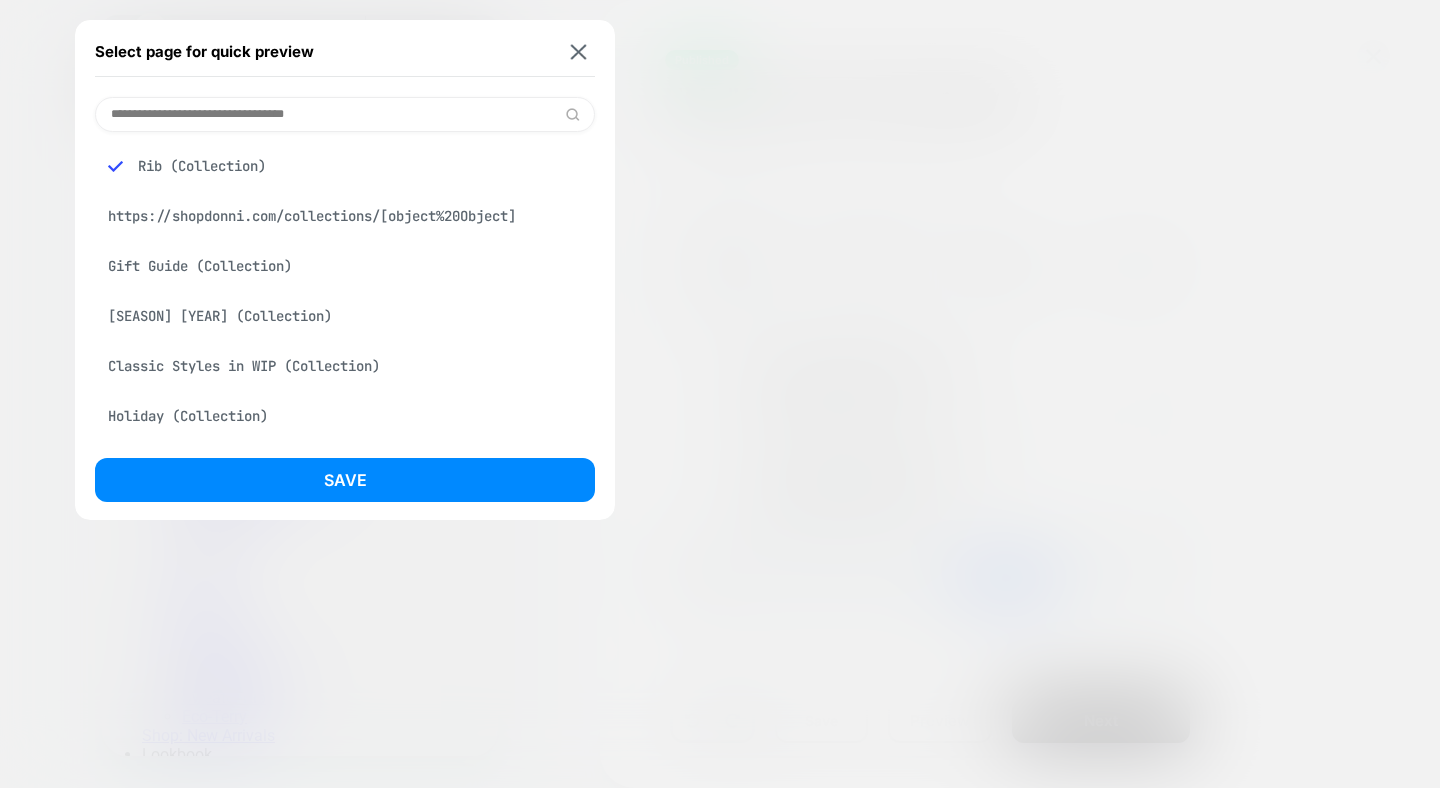 click at bounding box center (345, 114) 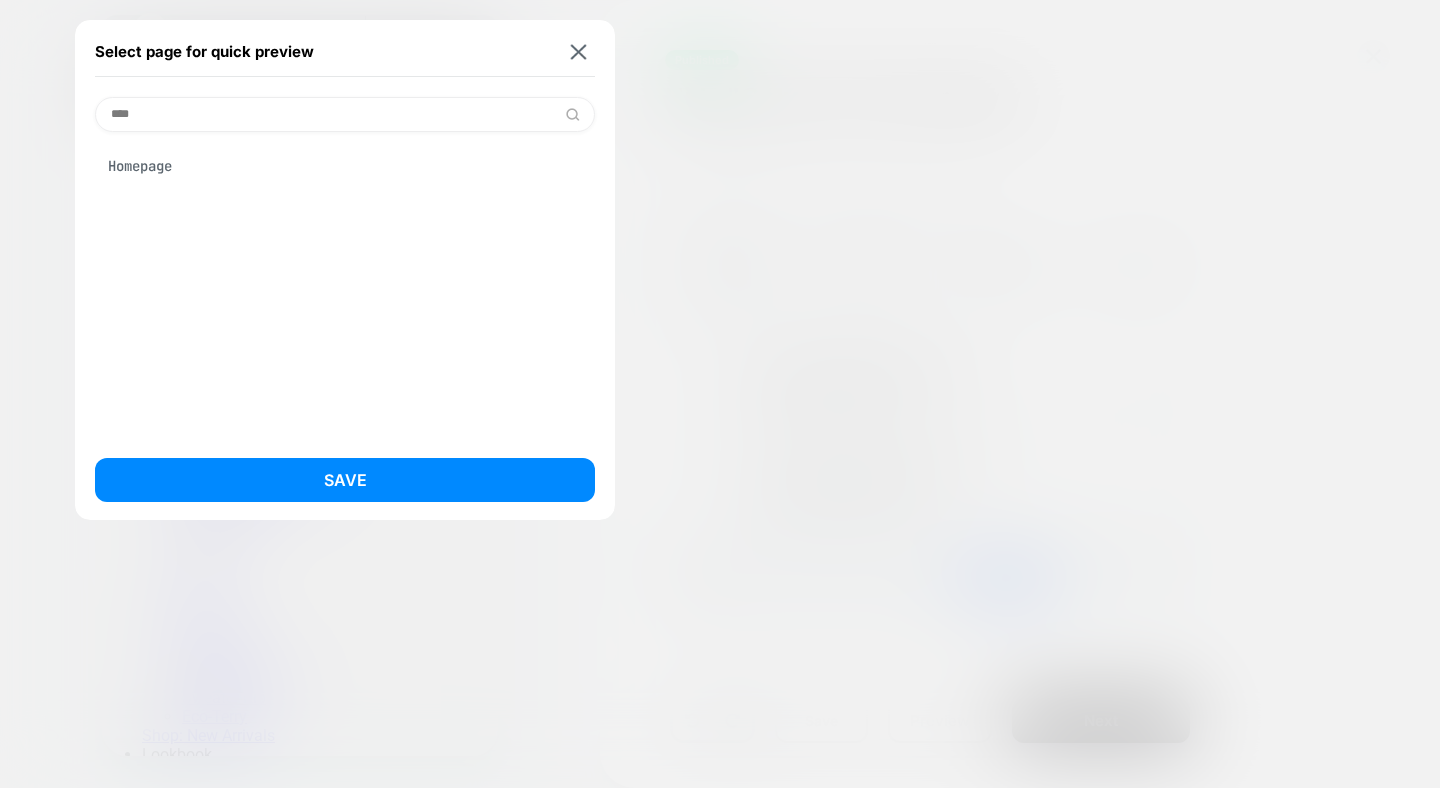 type on "****" 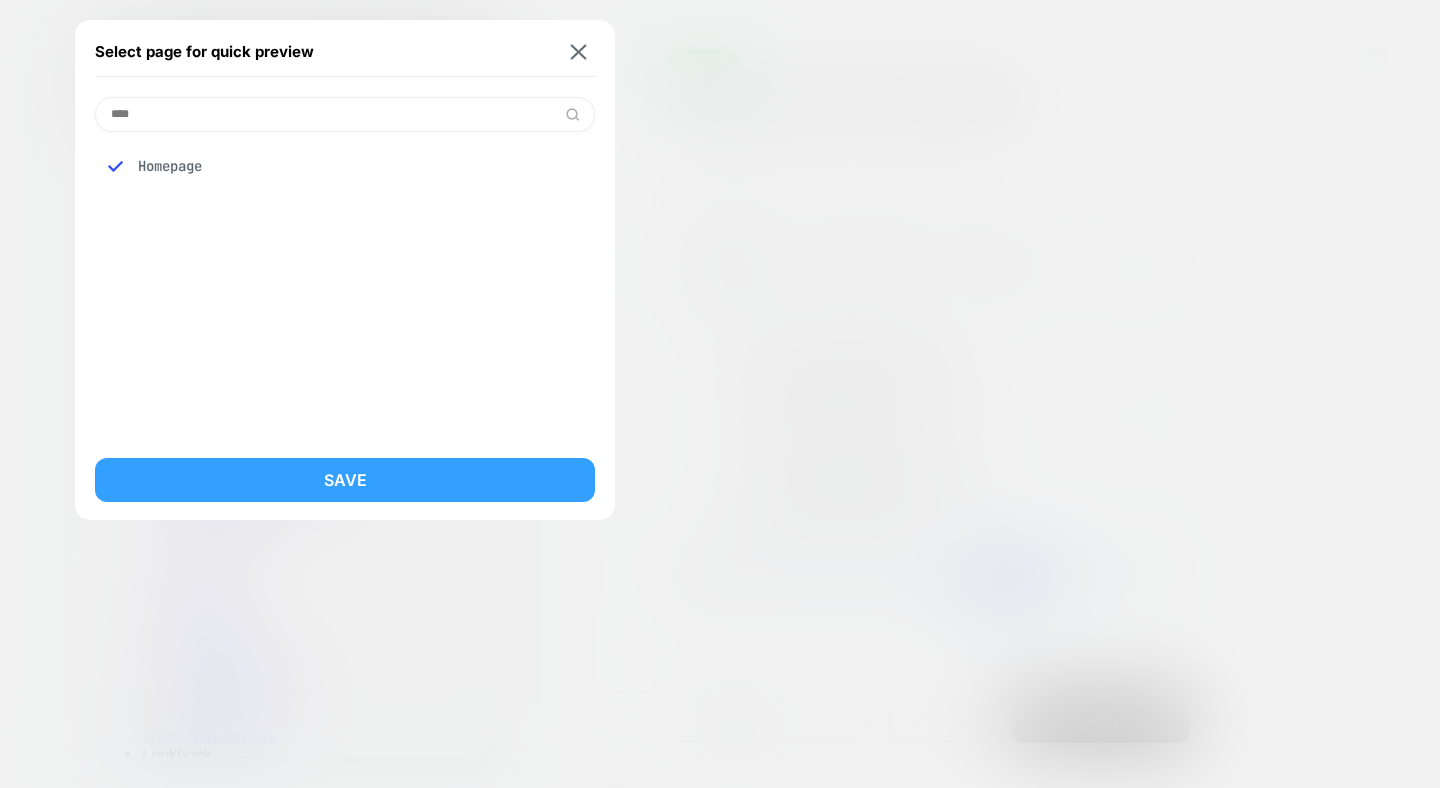 click on "Save" at bounding box center (345, 480) 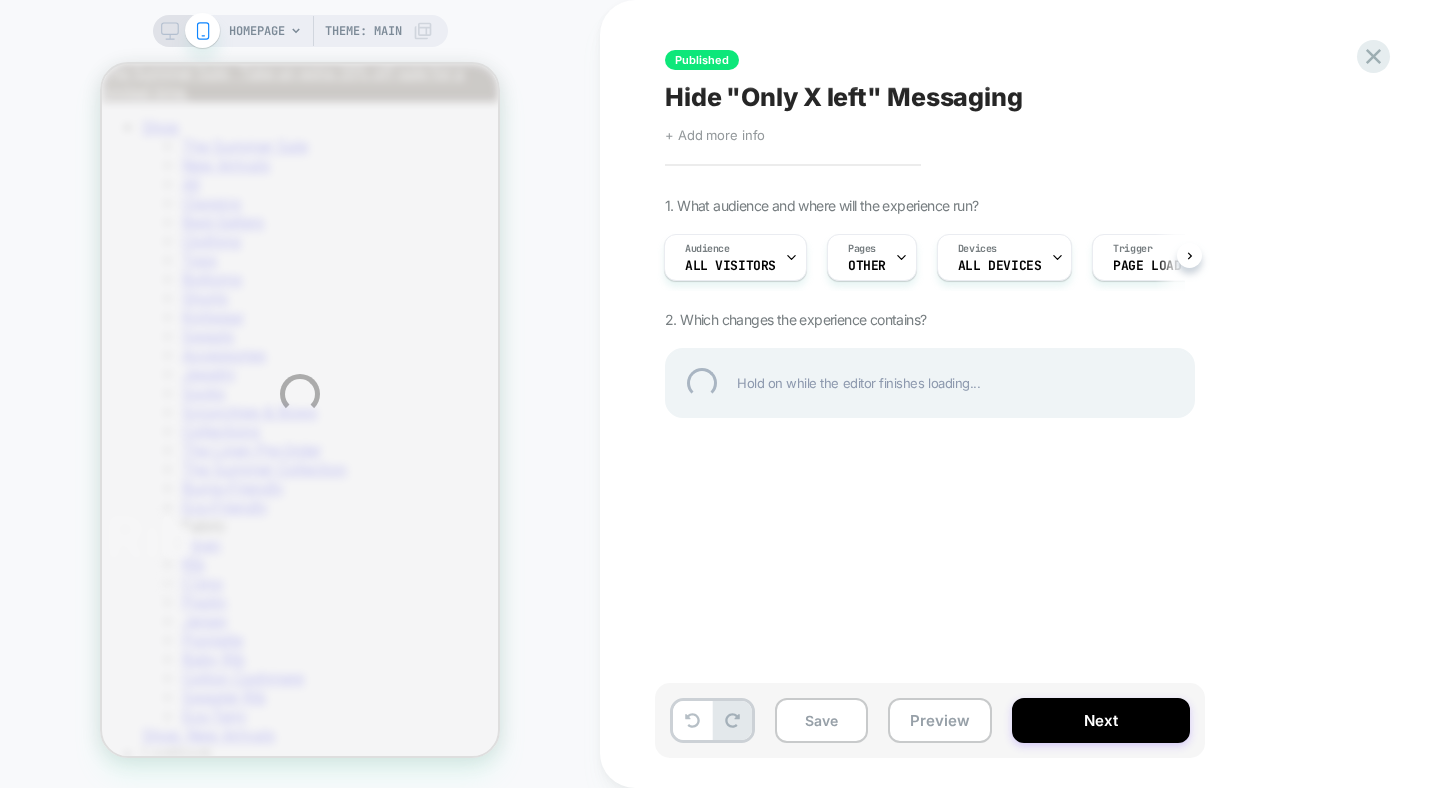 click on "HOMEPAGE Theme: MAIN Published Hide "Only X left" Messaging  Click to edit experience details + Add more info 1. What audience and where will the experience run? Audience All Visitors Pages OTHER Devices ALL DEVICES Trigger Page Load 2. Which changes the experience contains? Hold on while the editor finishes loading... Save Preview Next" at bounding box center (720, 394) 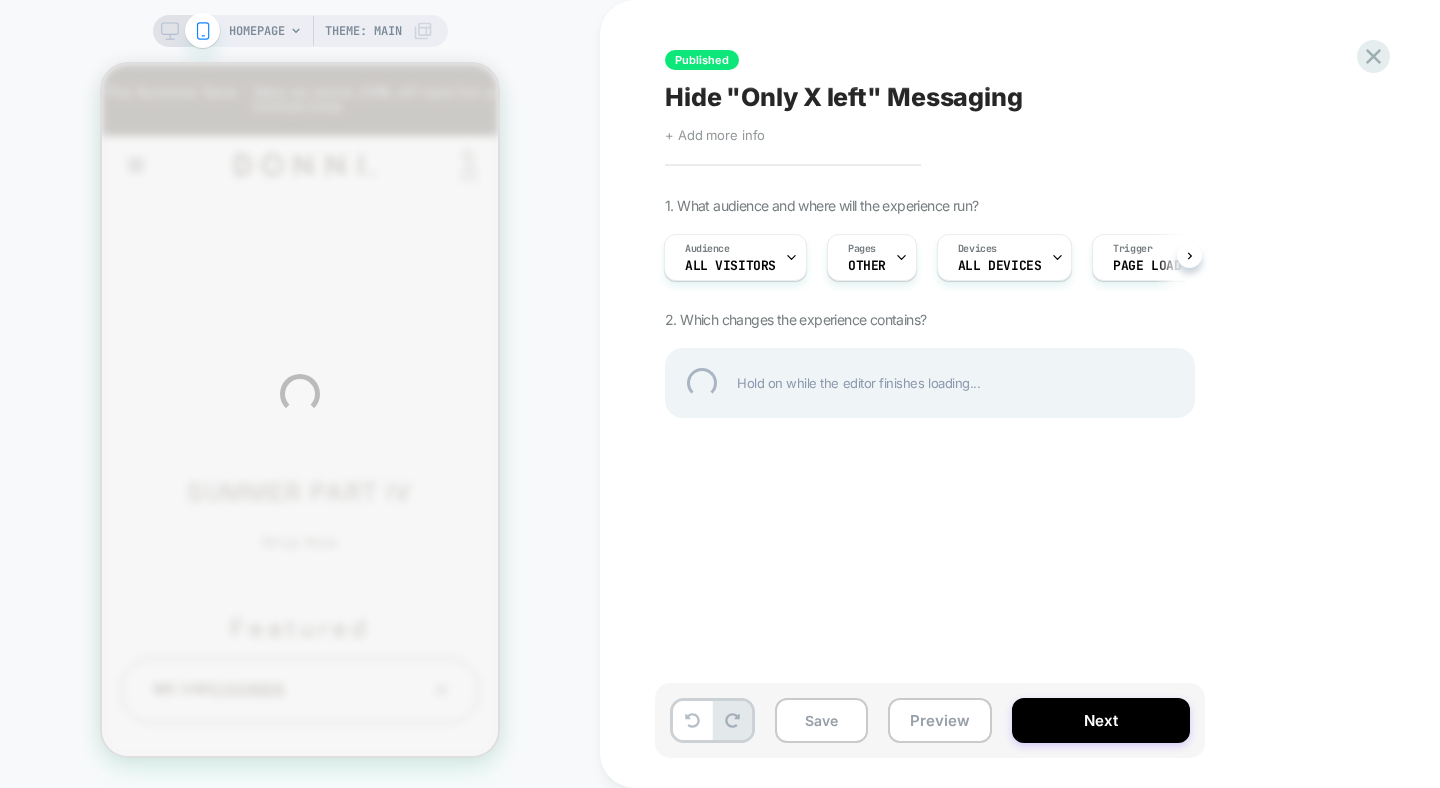 scroll, scrollTop: 0, scrollLeft: 0, axis: both 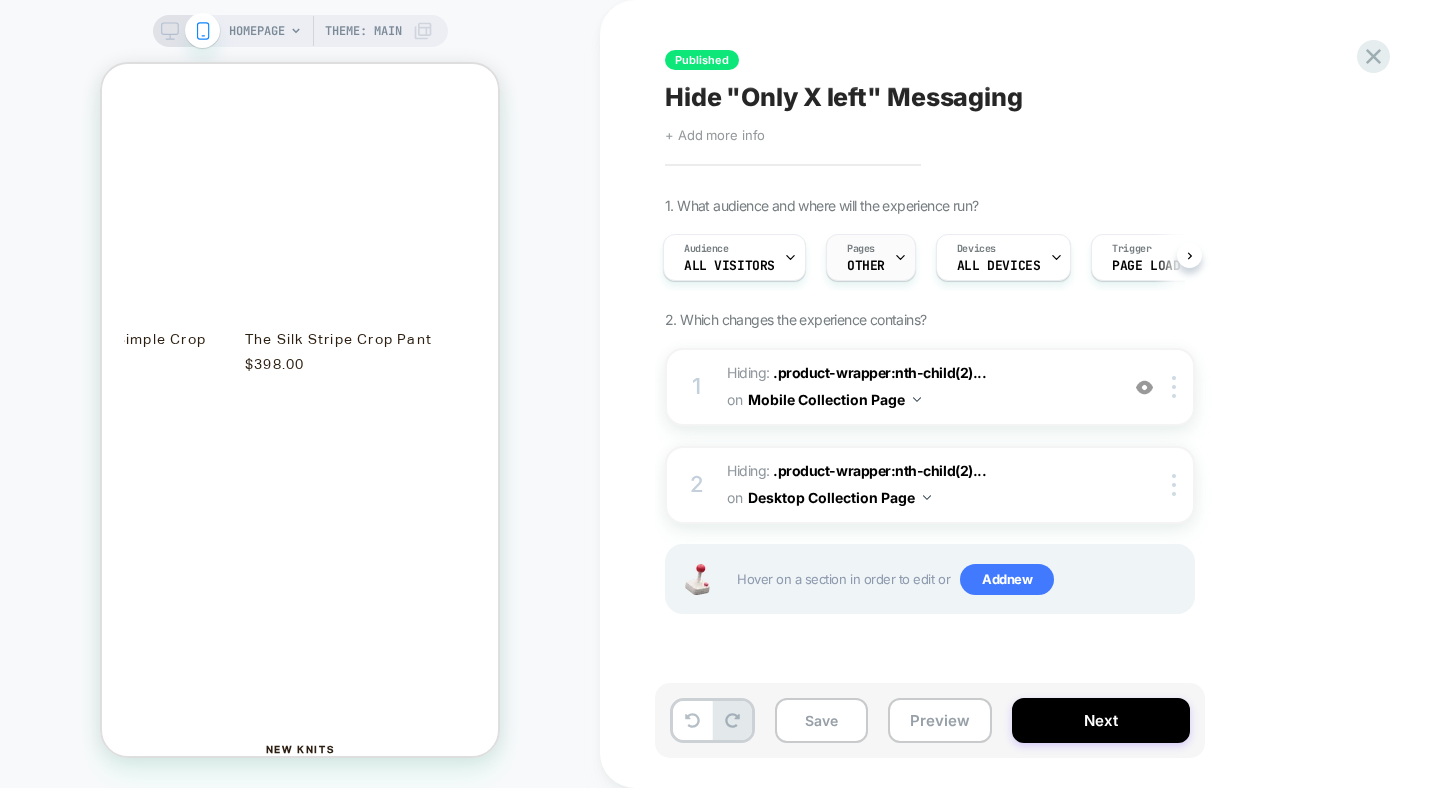 click on "Pages OTHER" at bounding box center (729, 257) 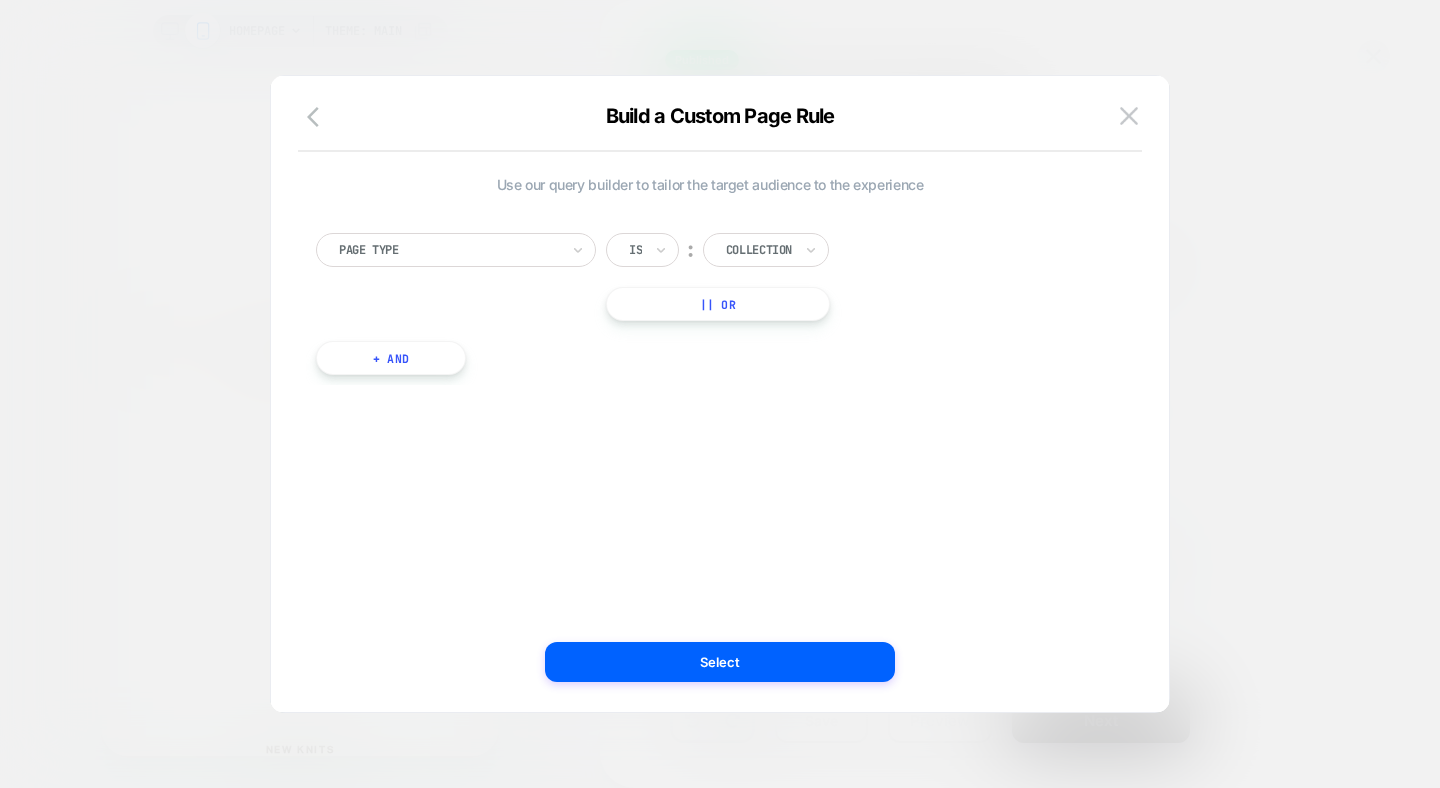 click on "|| Or" at bounding box center (718, 304) 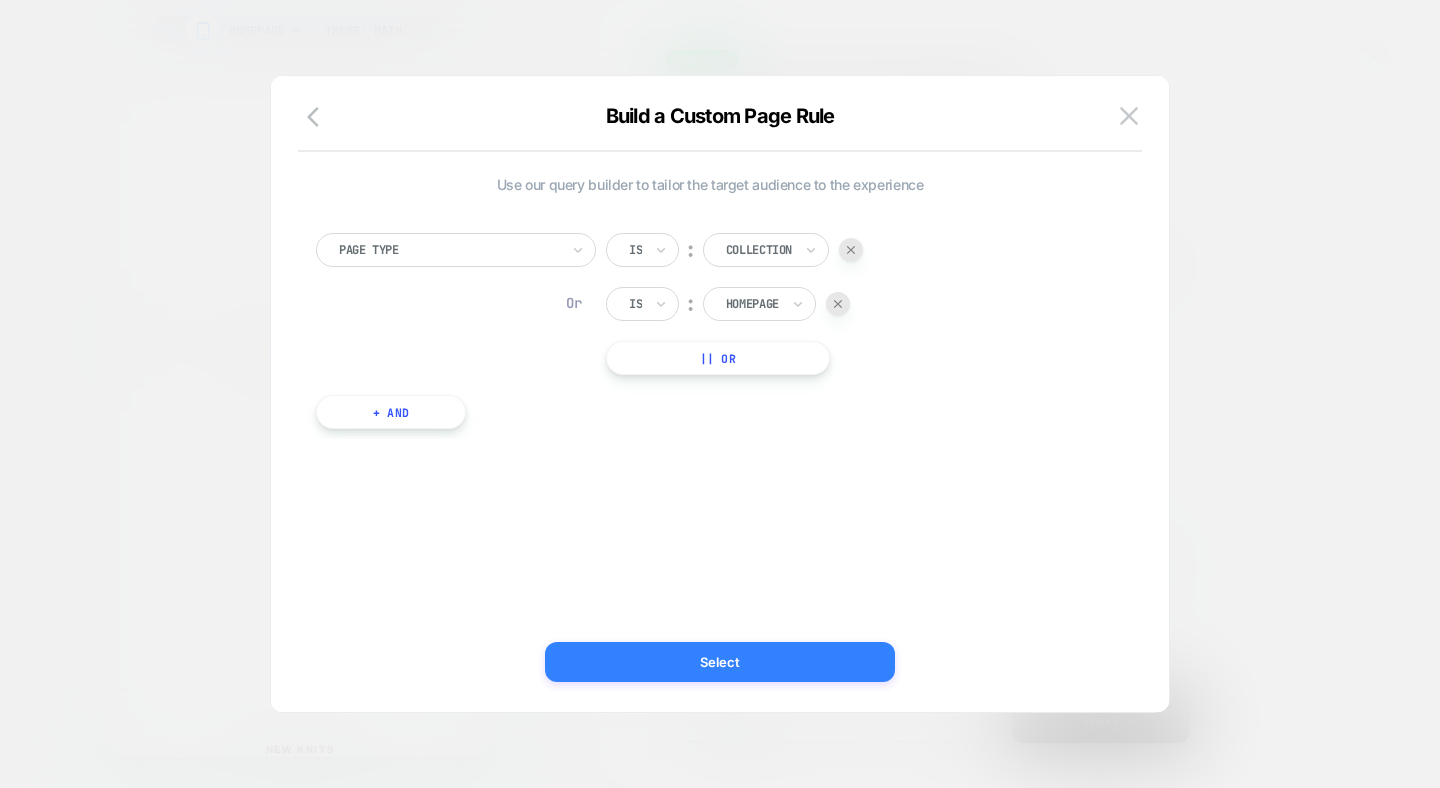 click on "Select" at bounding box center (720, 662) 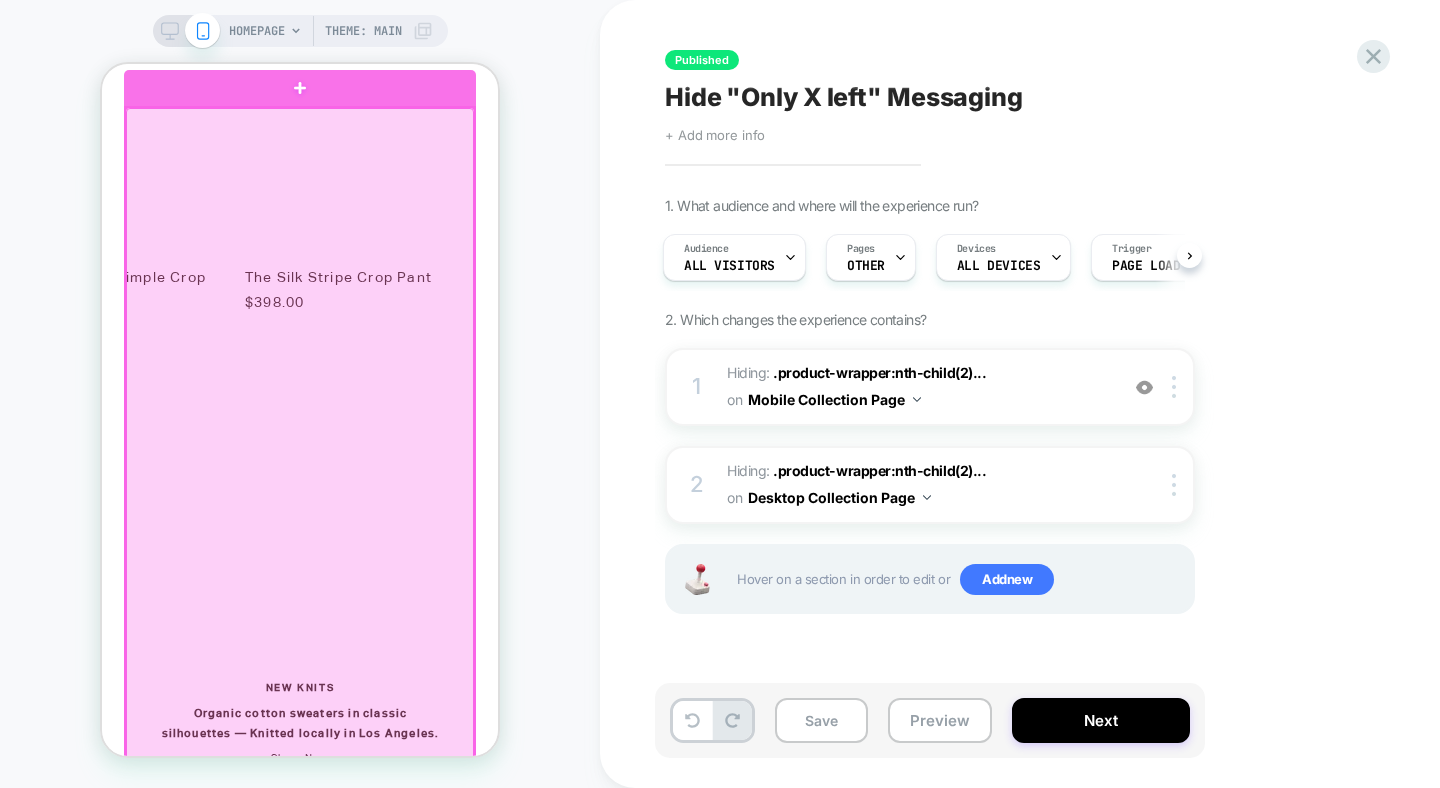 scroll, scrollTop: 1474, scrollLeft: 0, axis: vertical 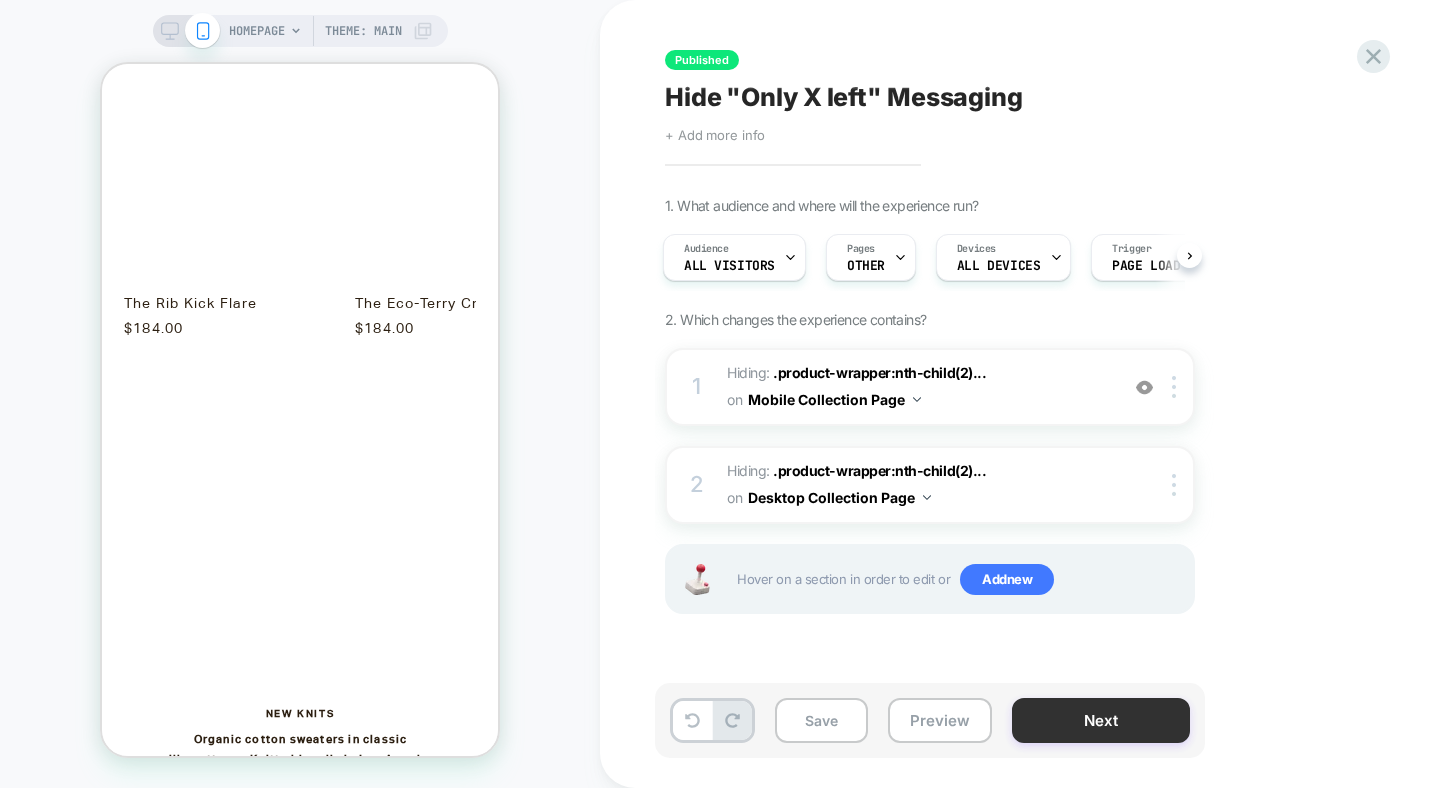 click on "Next" at bounding box center (1101, 720) 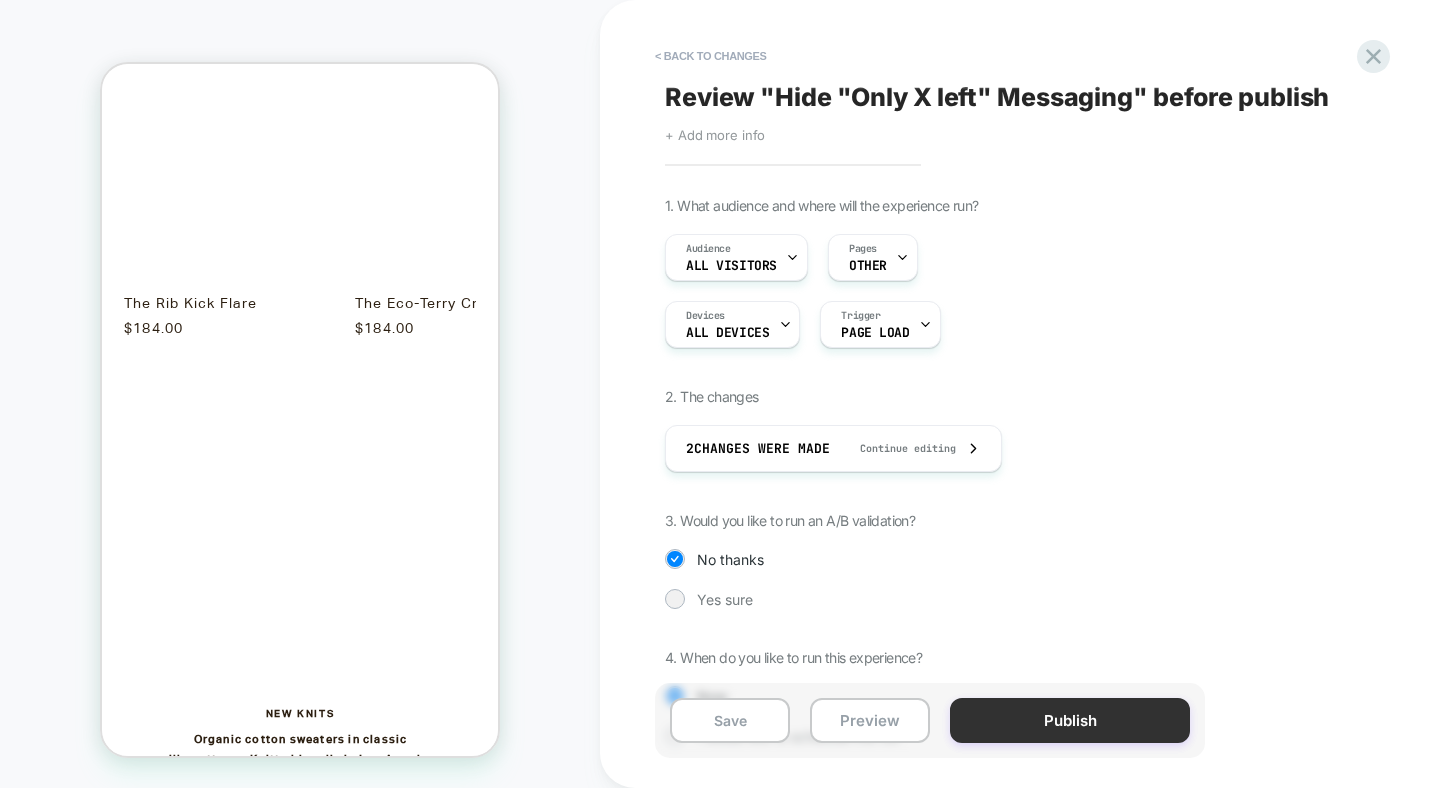 click on "Publish" at bounding box center [1070, 720] 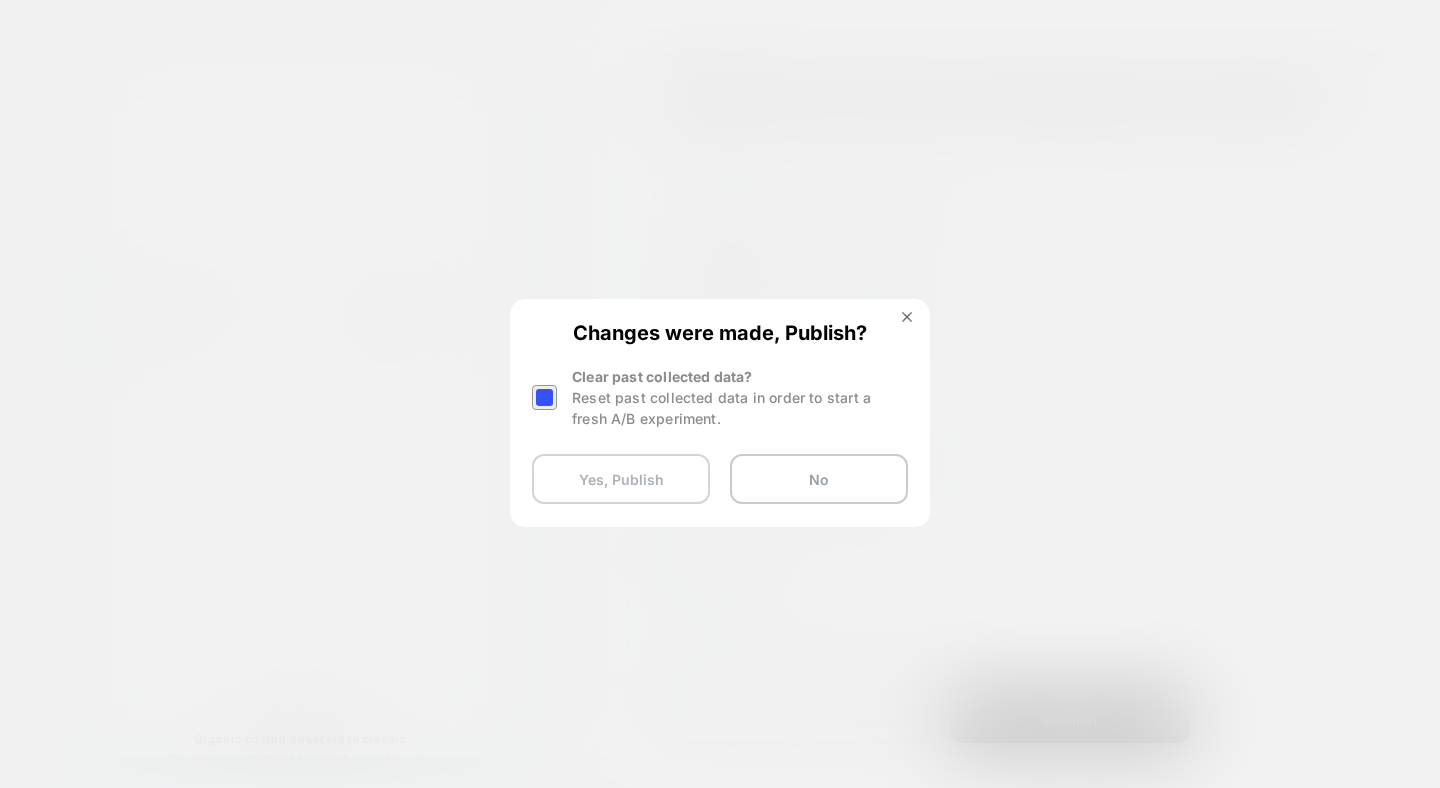 click on "Yes, Publish" at bounding box center [621, 479] 